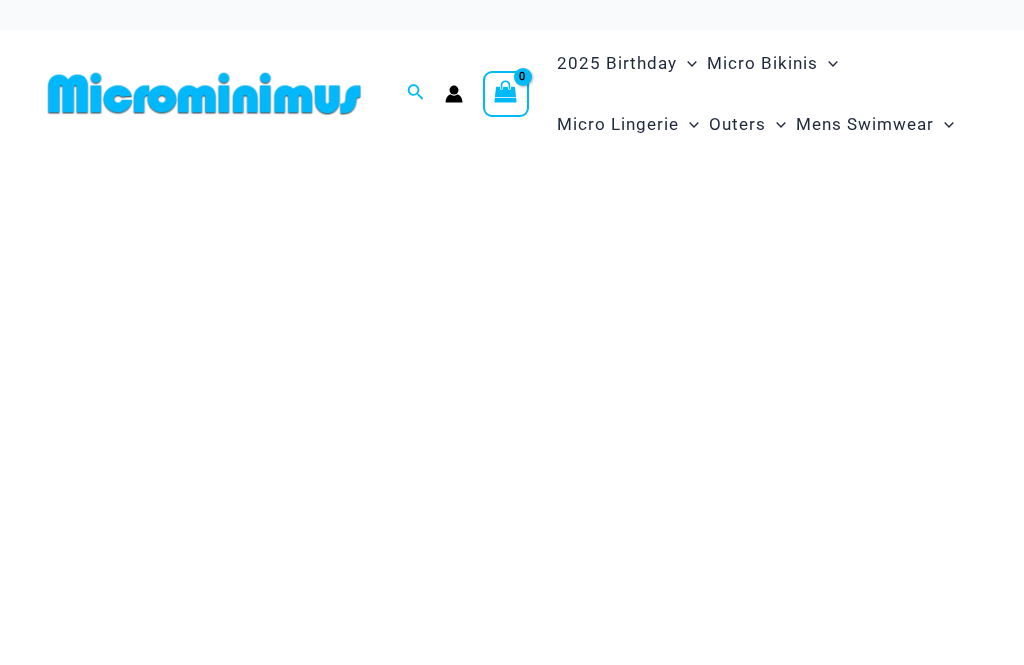 scroll, scrollTop: 0, scrollLeft: 0, axis: both 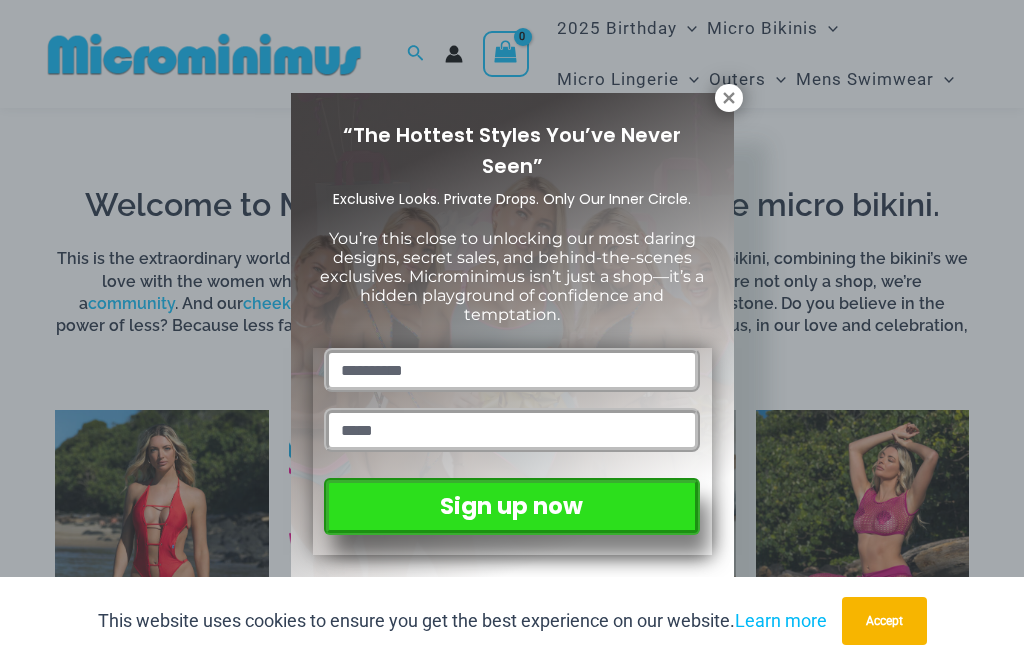 click 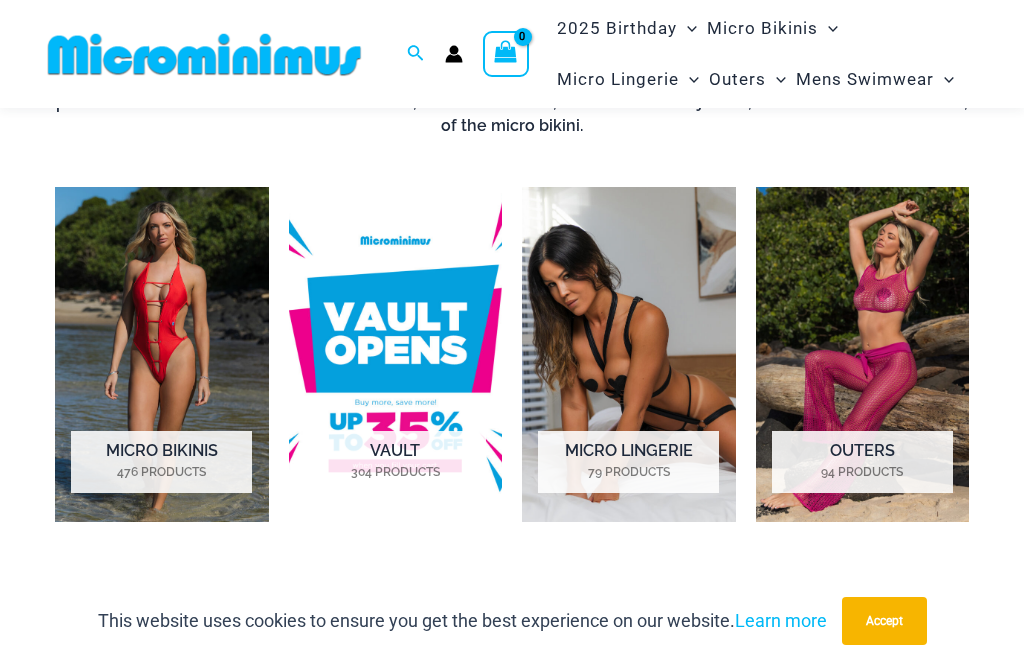 scroll, scrollTop: 737, scrollLeft: 0, axis: vertical 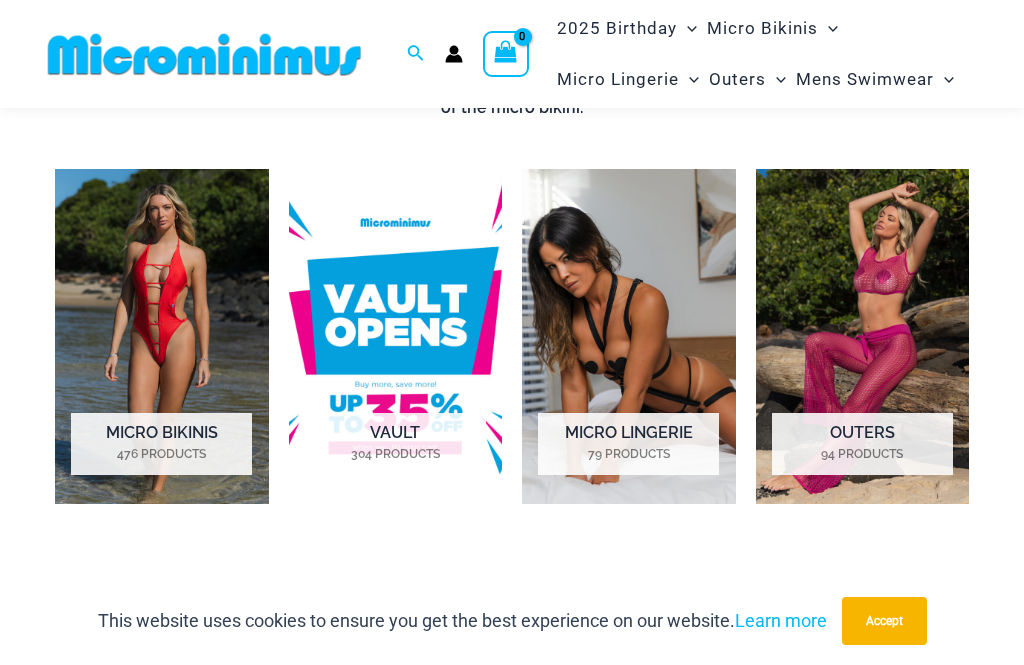 click at bounding box center [396, 336] 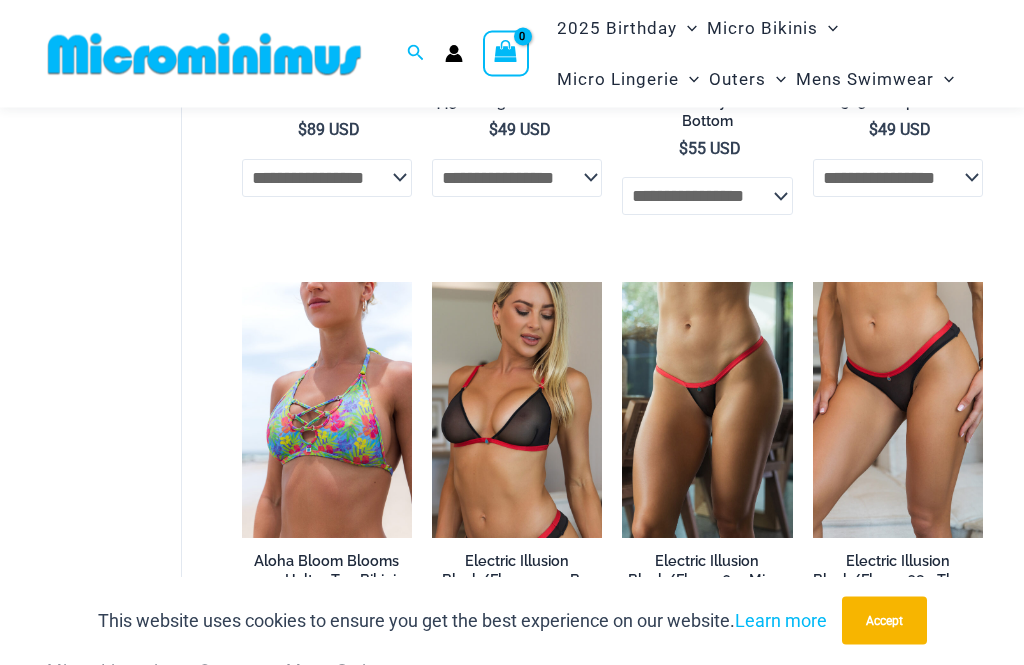 scroll, scrollTop: 1062, scrollLeft: 0, axis: vertical 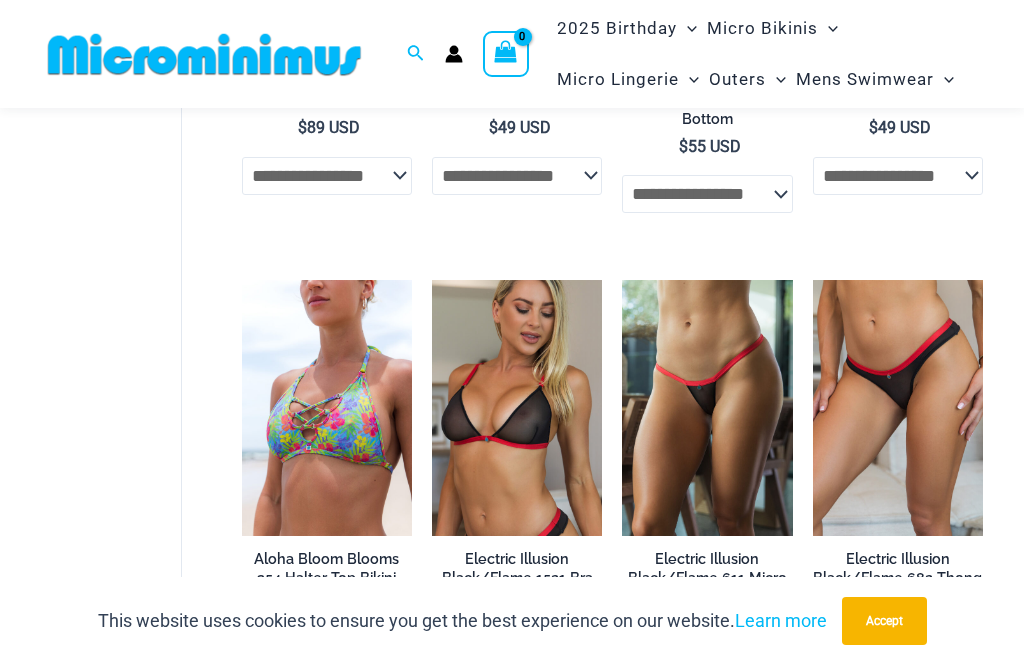 click at bounding box center (813, 280) 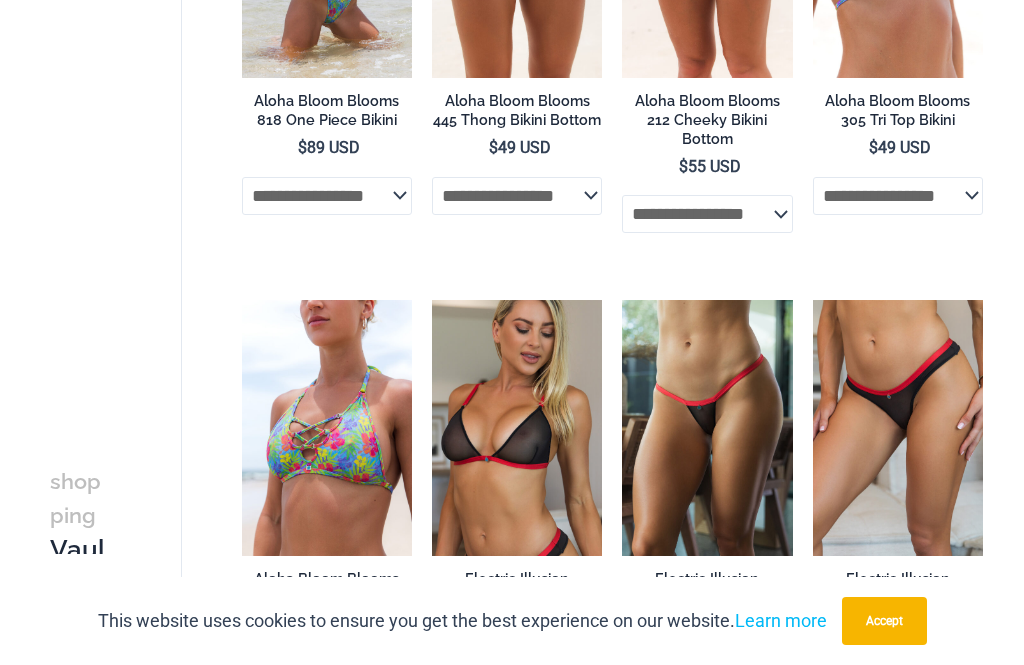 scroll, scrollTop: 1126, scrollLeft: 0, axis: vertical 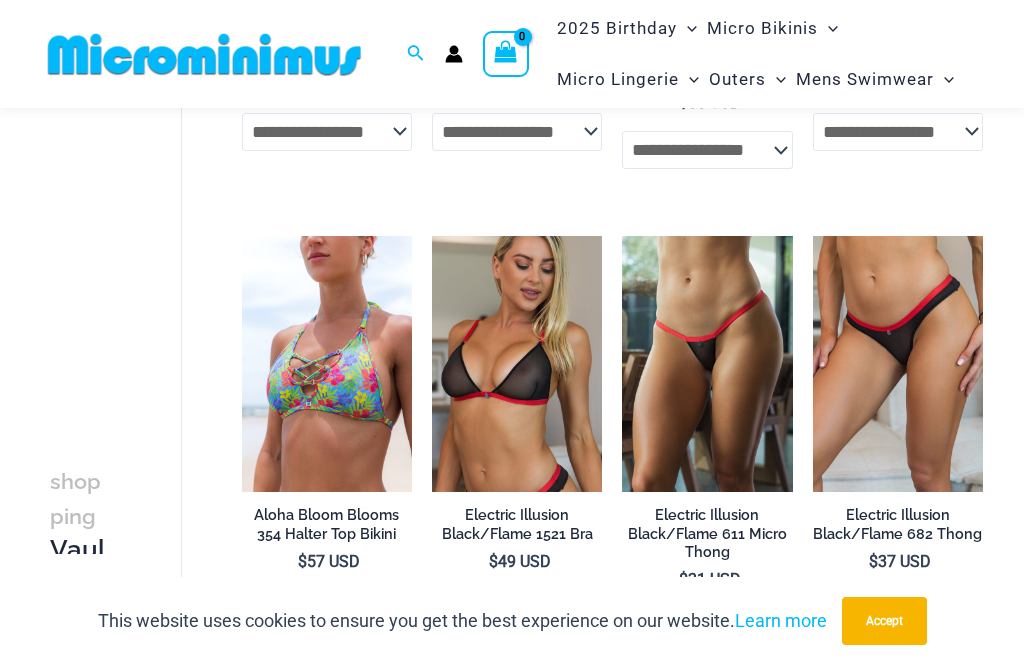 click at bounding box center (432, 236) 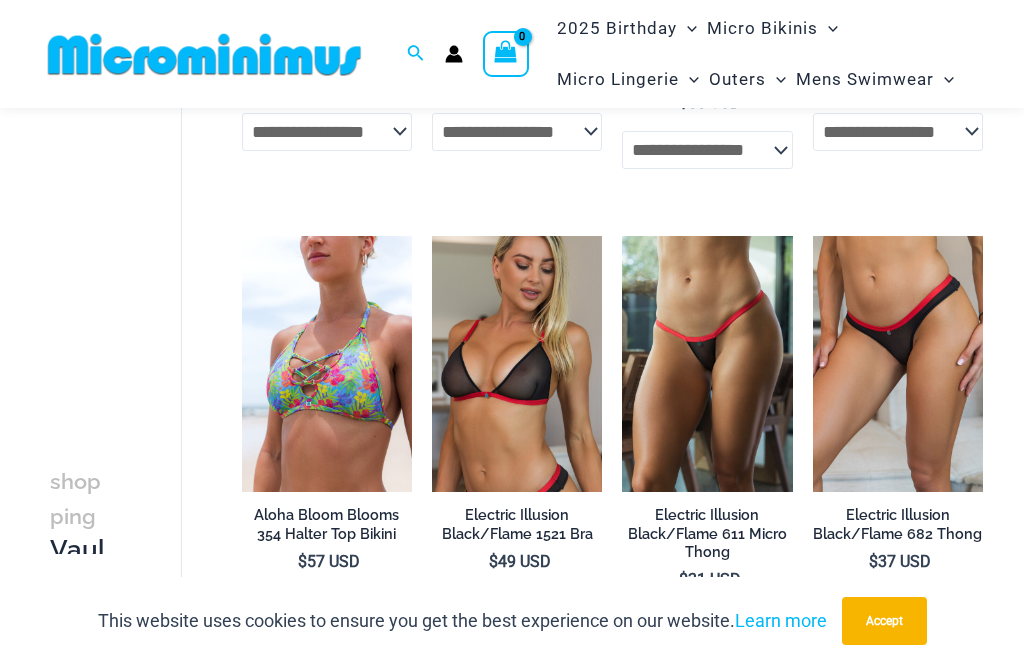 click at bounding box center (432, 236) 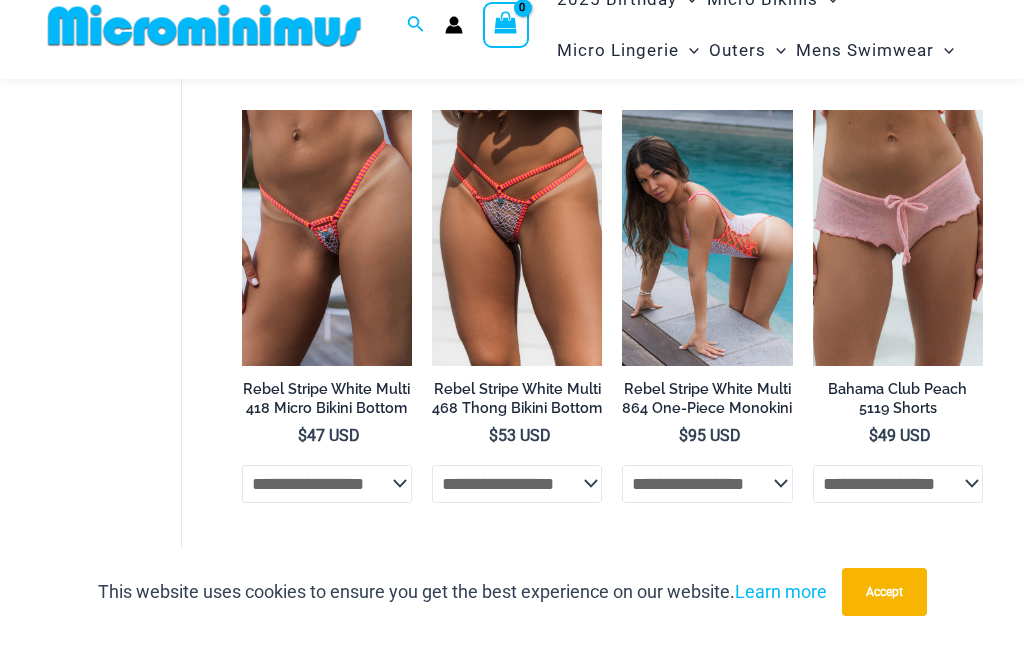 scroll, scrollTop: 4222, scrollLeft: 0, axis: vertical 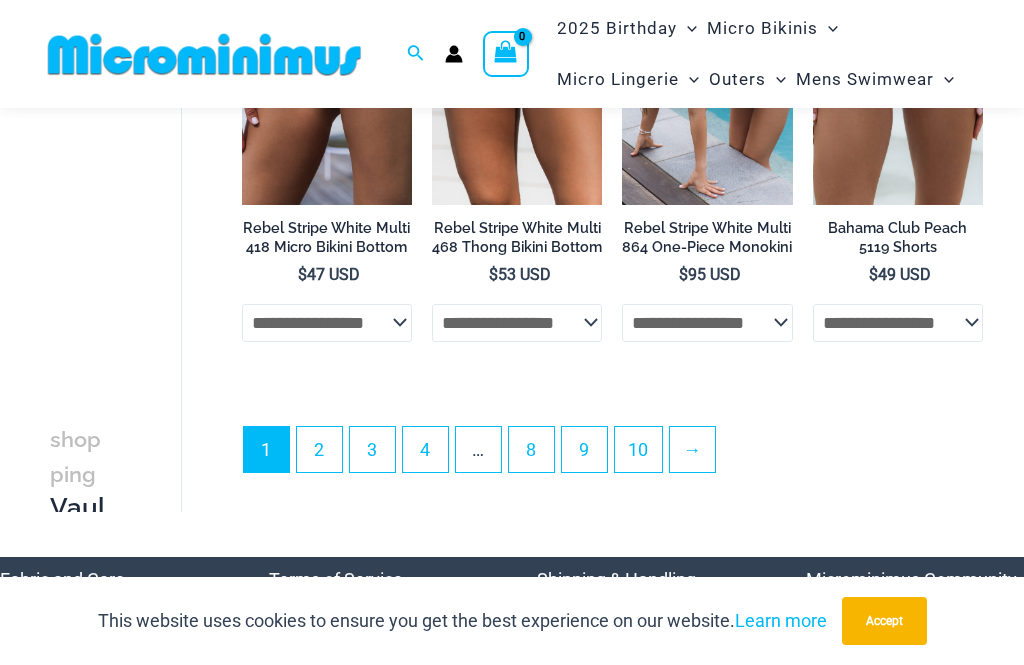 click on "2" at bounding box center [319, 449] 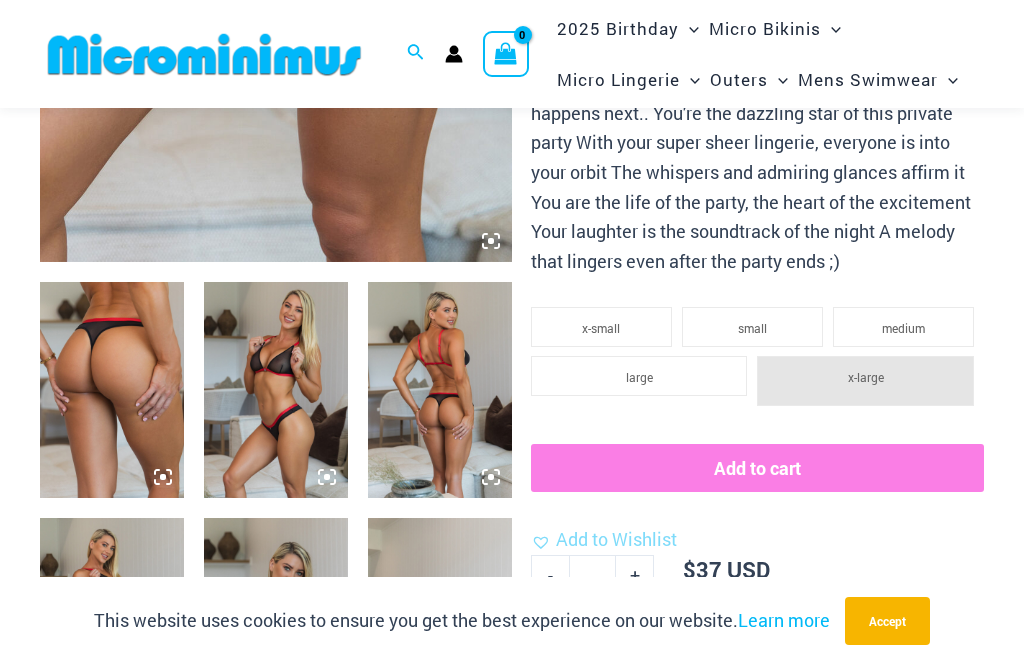scroll, scrollTop: 631, scrollLeft: 0, axis: vertical 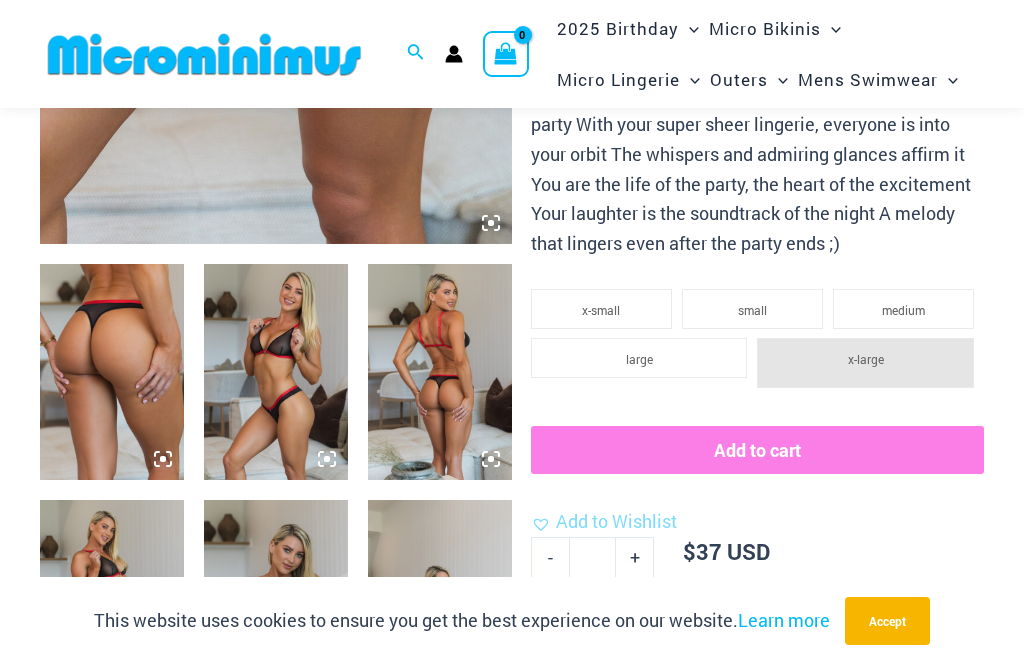 click on "small" 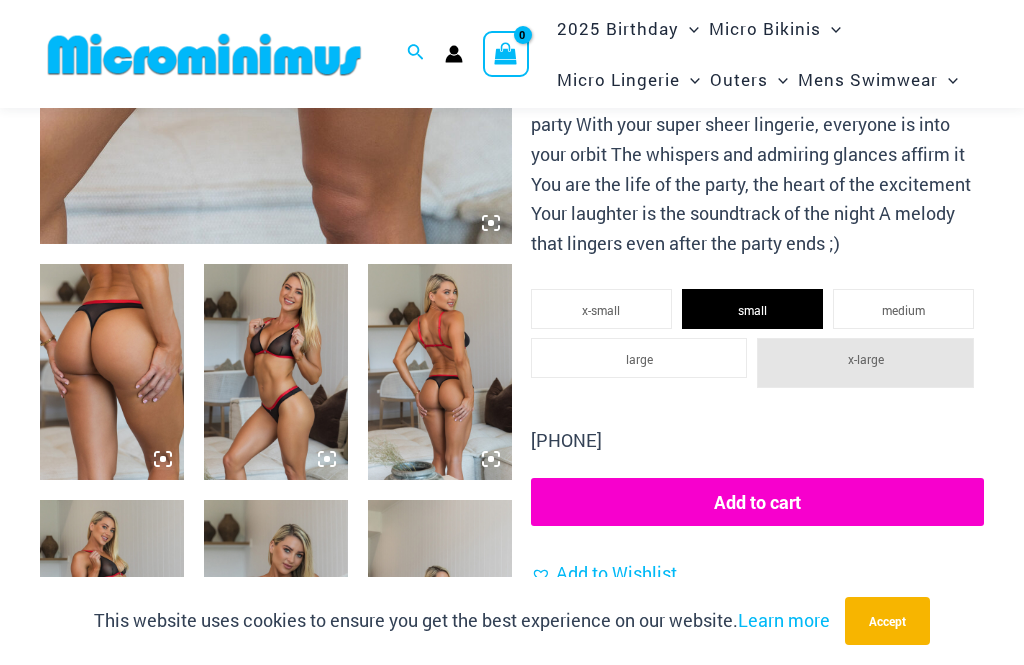 click at bounding box center [276, 372] 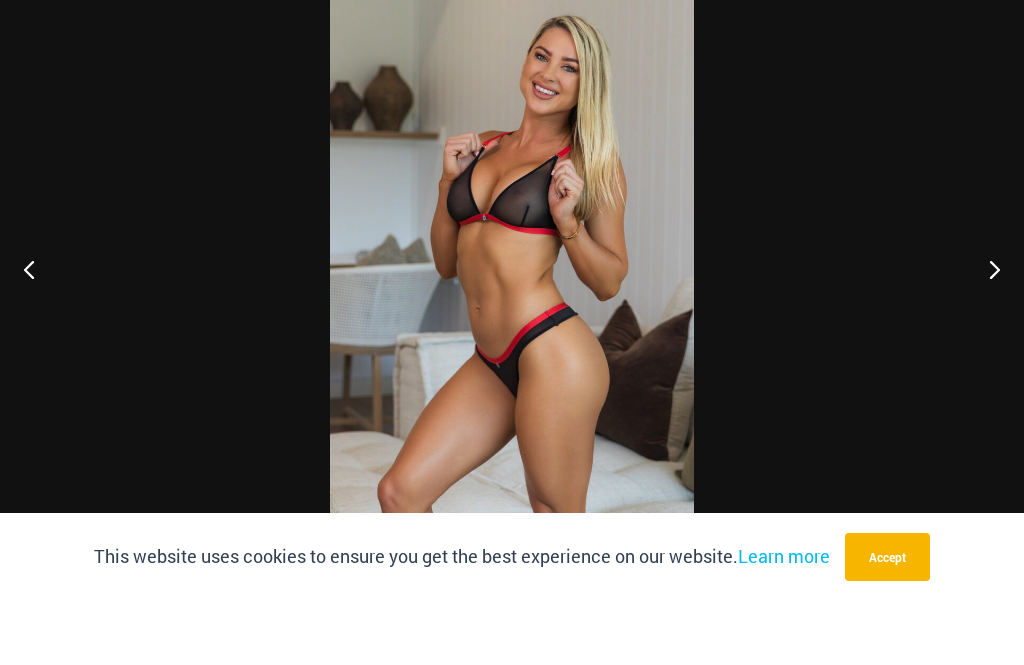 scroll, scrollTop: 695, scrollLeft: 0, axis: vertical 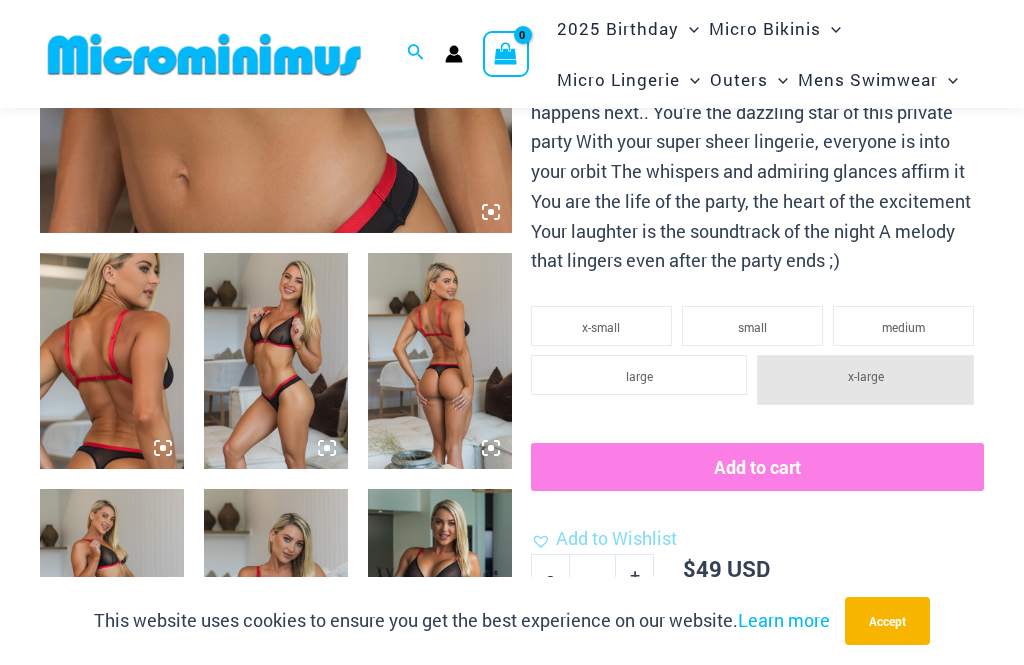click at bounding box center (112, 361) 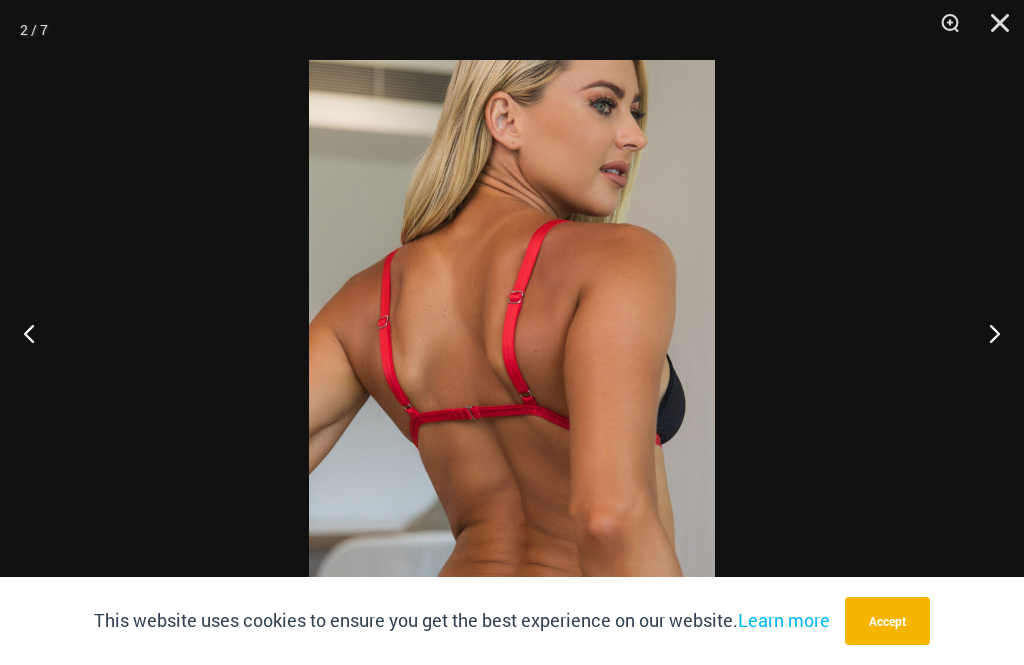 click at bounding box center (986, 333) 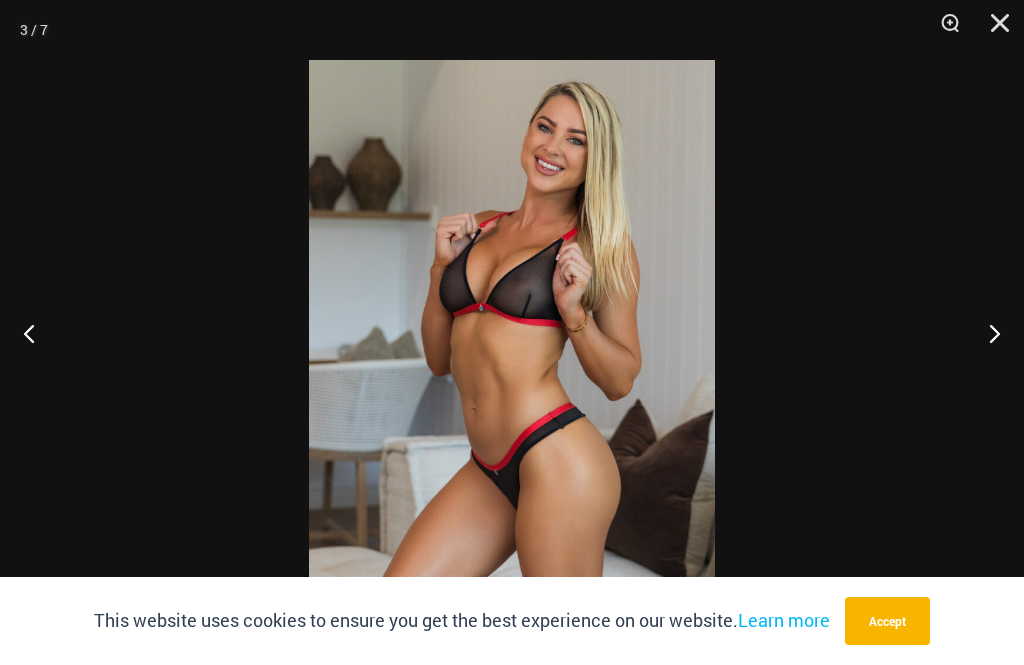 click at bounding box center (986, 333) 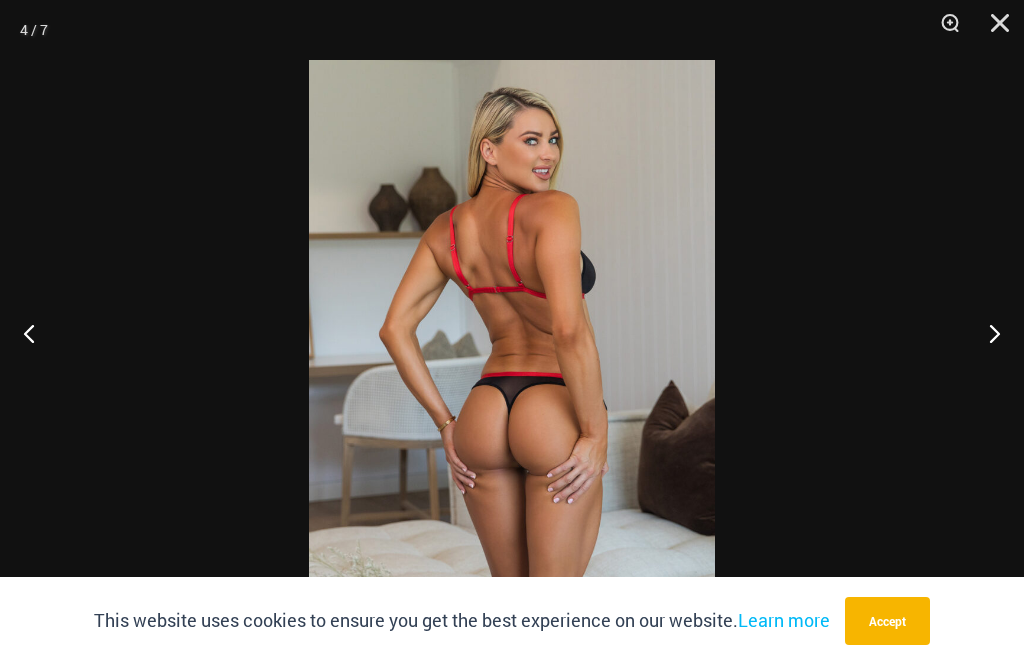 click at bounding box center [986, 333] 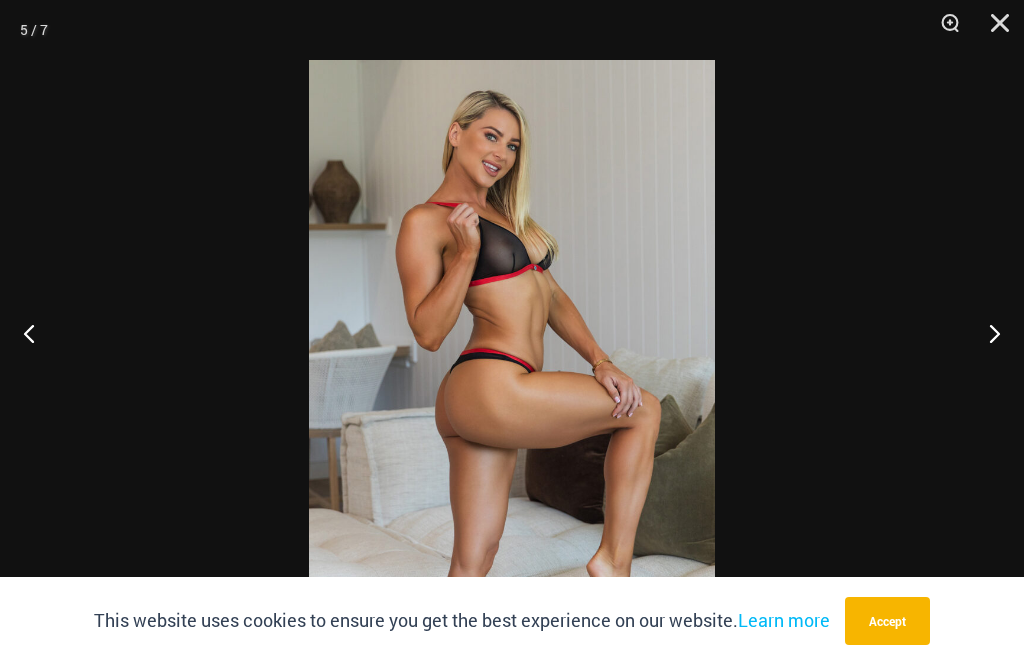click at bounding box center [986, 333] 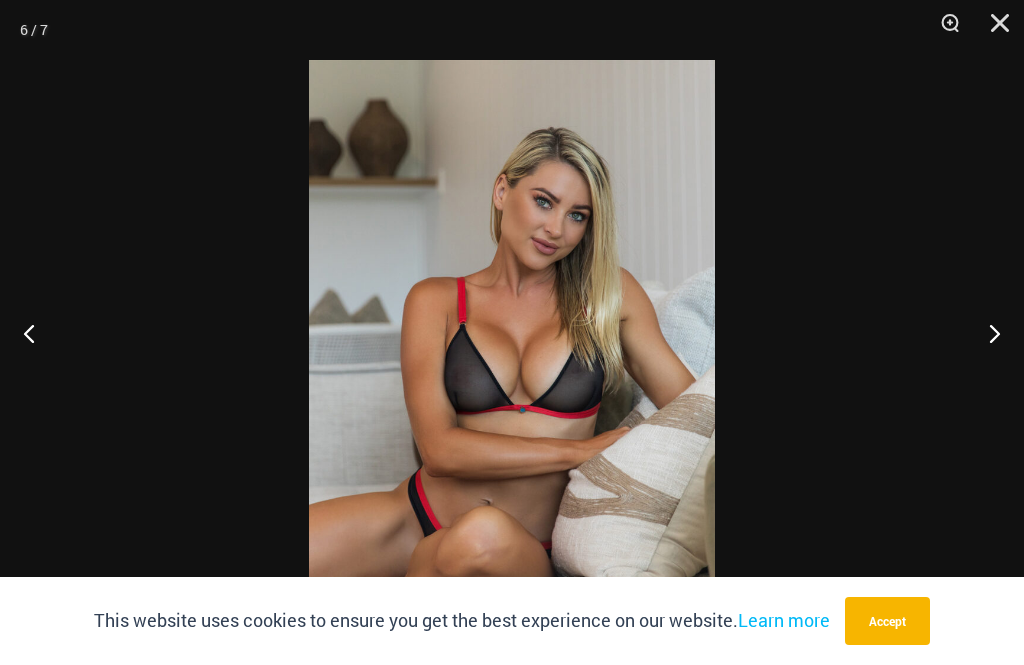 click at bounding box center [986, 333] 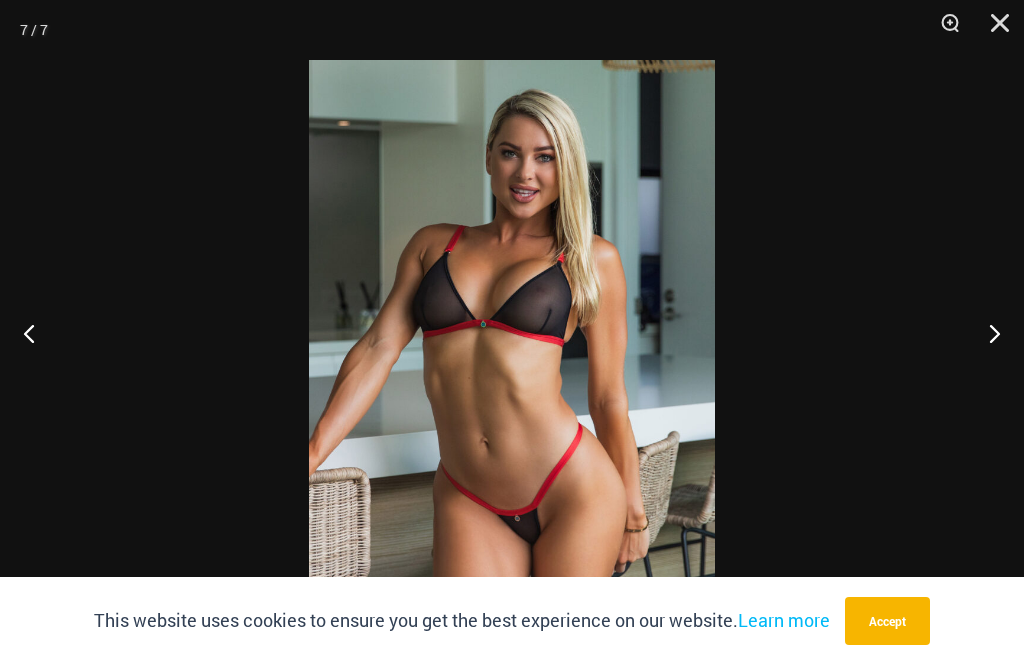 click at bounding box center (986, 333) 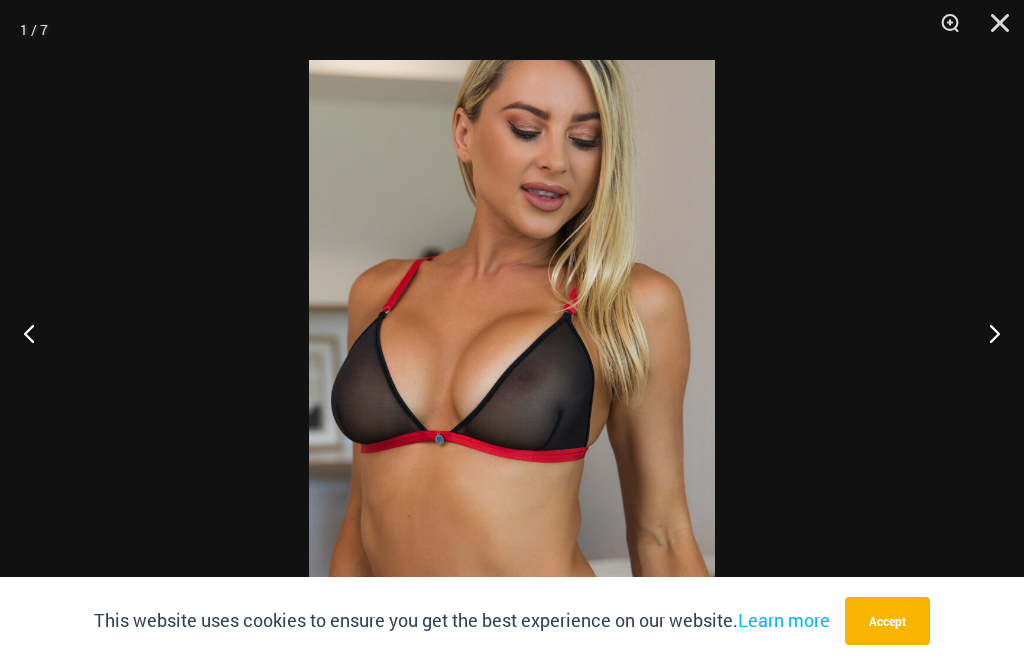 click at bounding box center [986, 333] 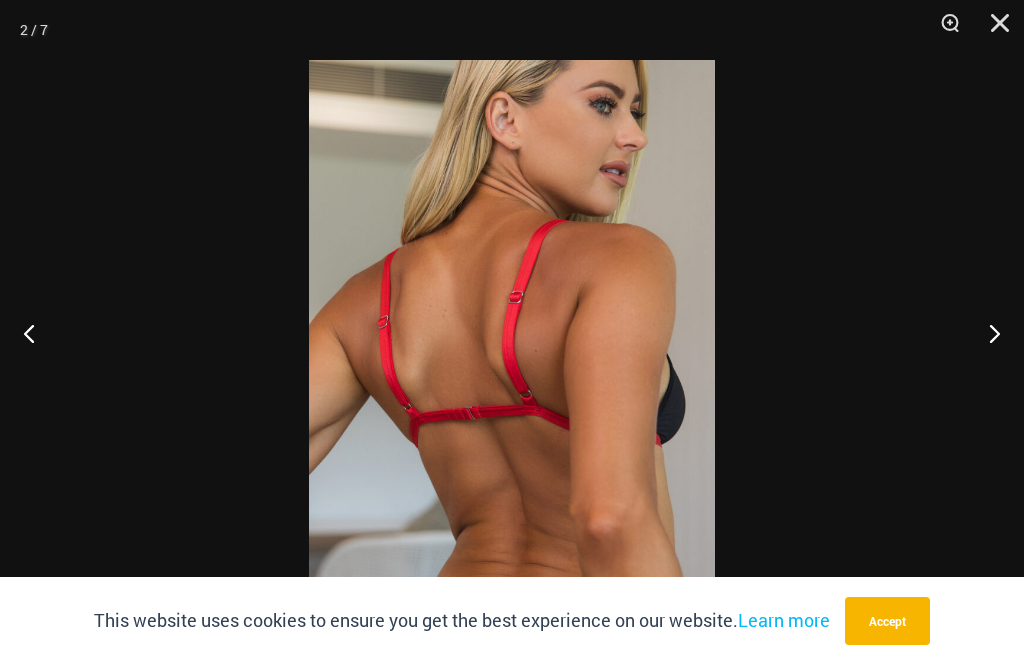 click at bounding box center [986, 333] 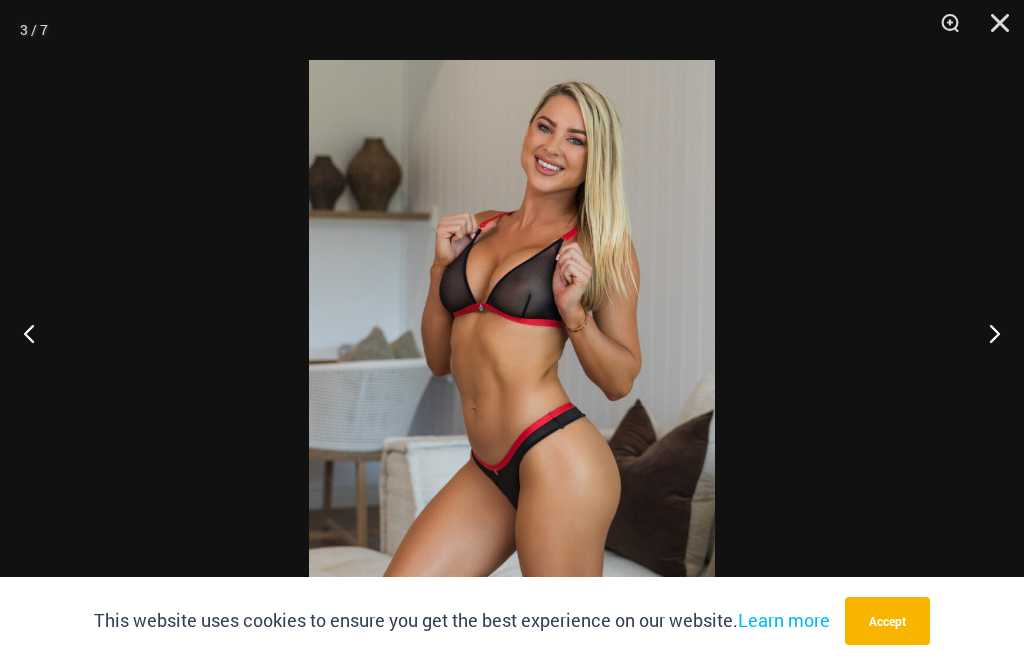 click at bounding box center (986, 333) 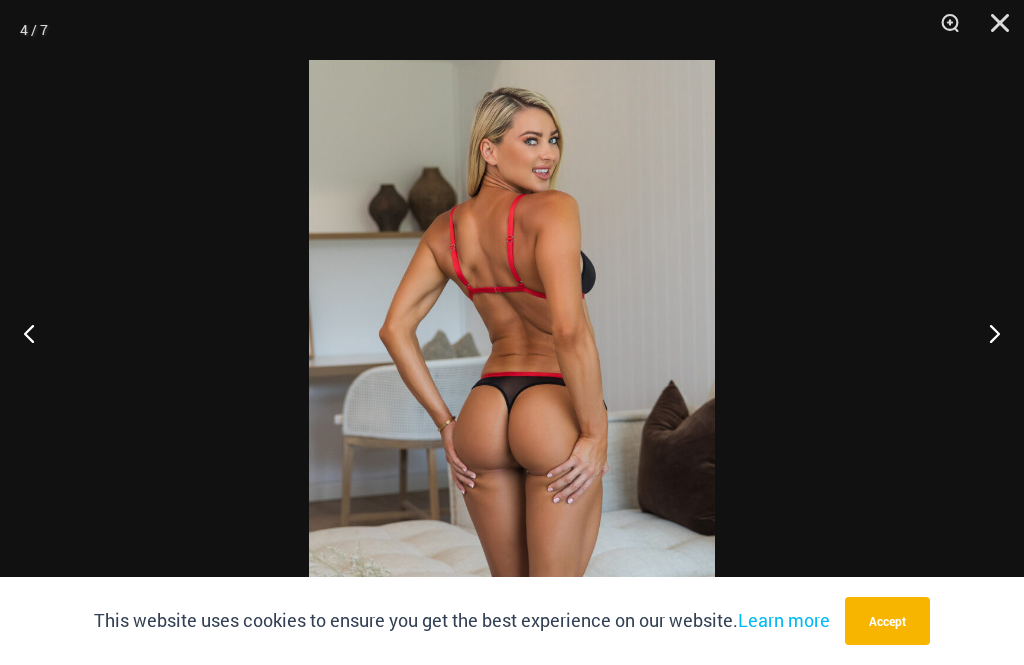 click at bounding box center [986, 333] 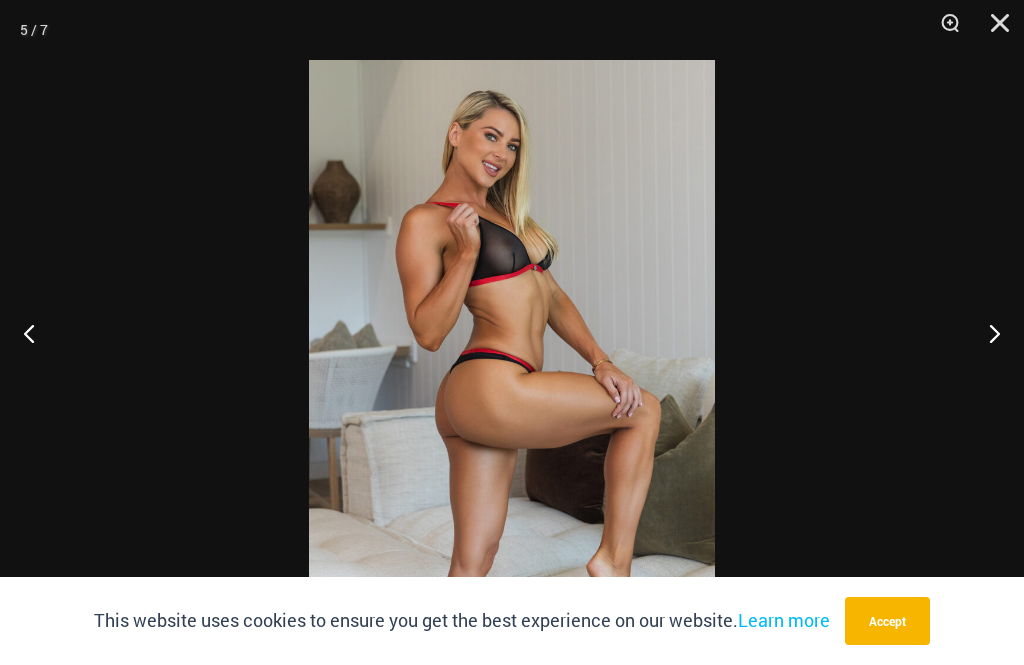 click at bounding box center [986, 333] 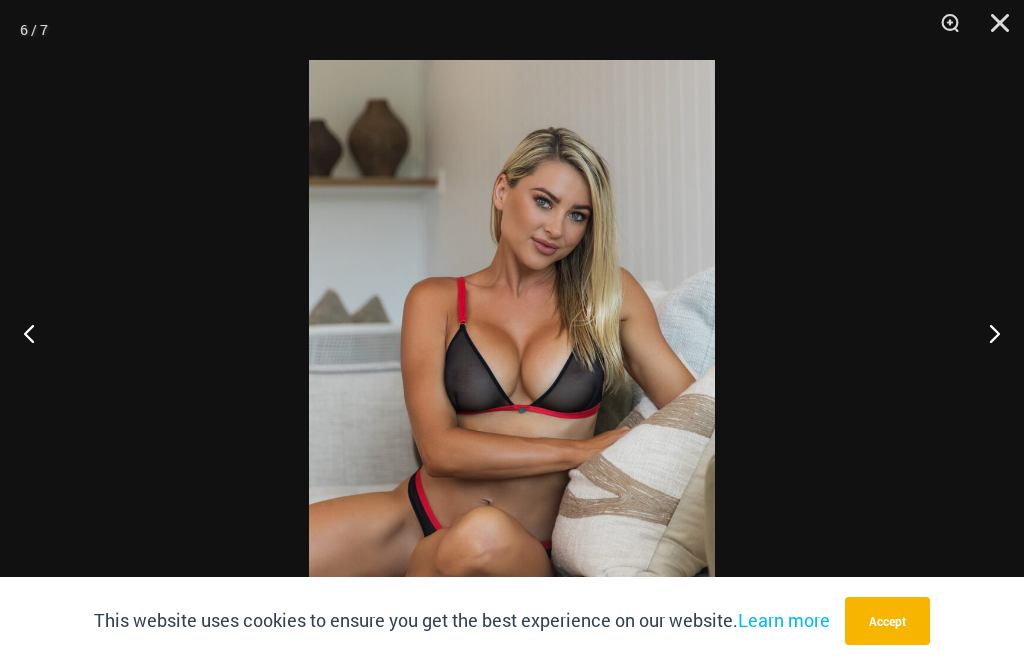 click at bounding box center (993, 30) 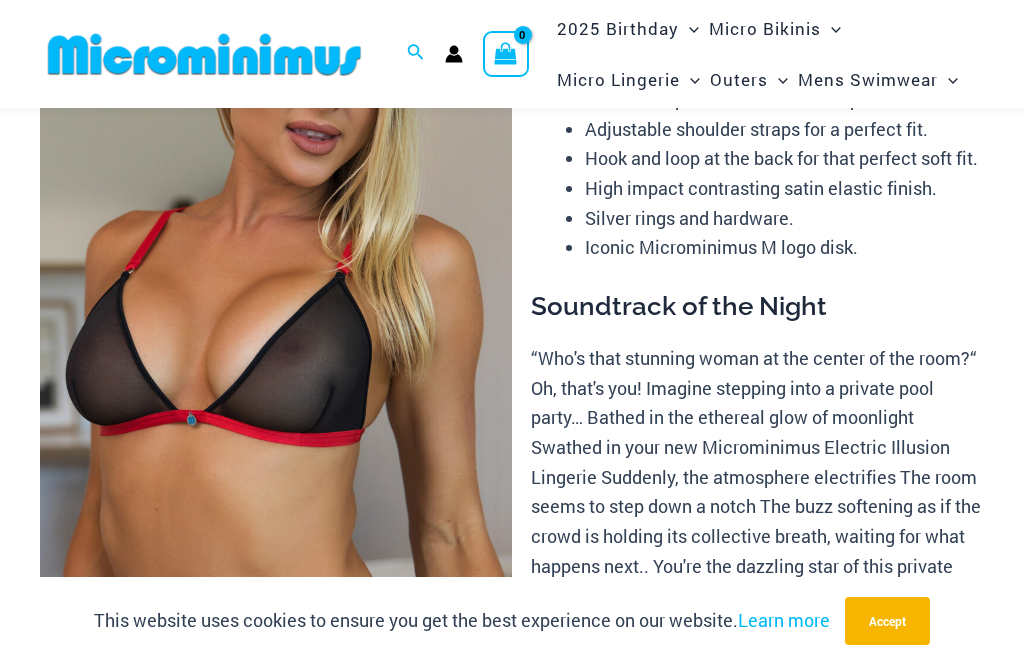 scroll, scrollTop: 146, scrollLeft: 0, axis: vertical 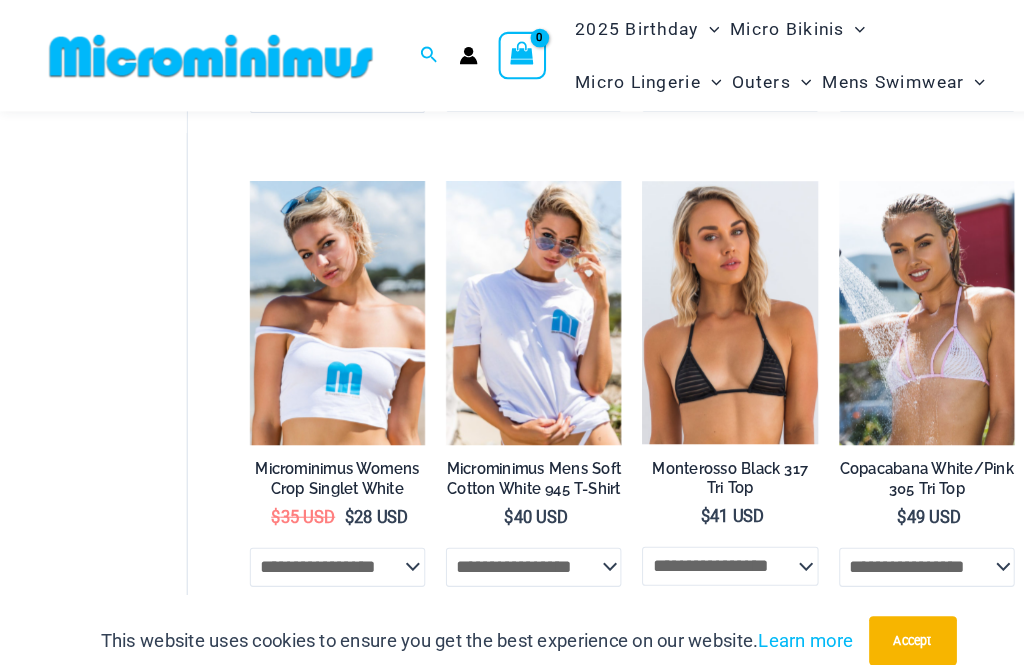 click on "Microminimus Womens Crop Singlet White" at bounding box center [327, 464] 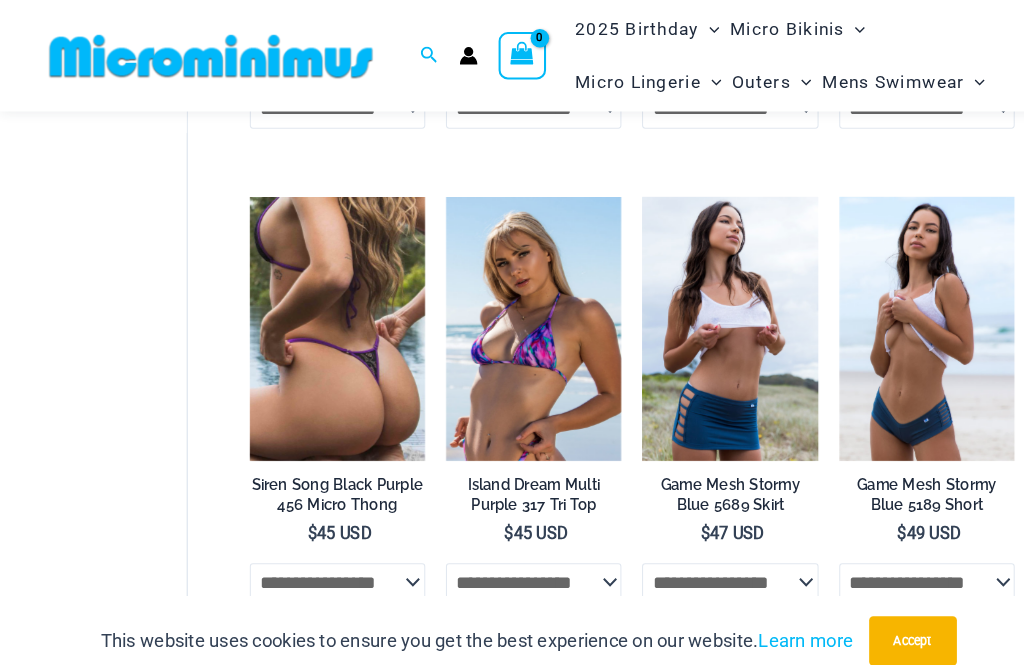 scroll, scrollTop: 2408, scrollLeft: 0, axis: vertical 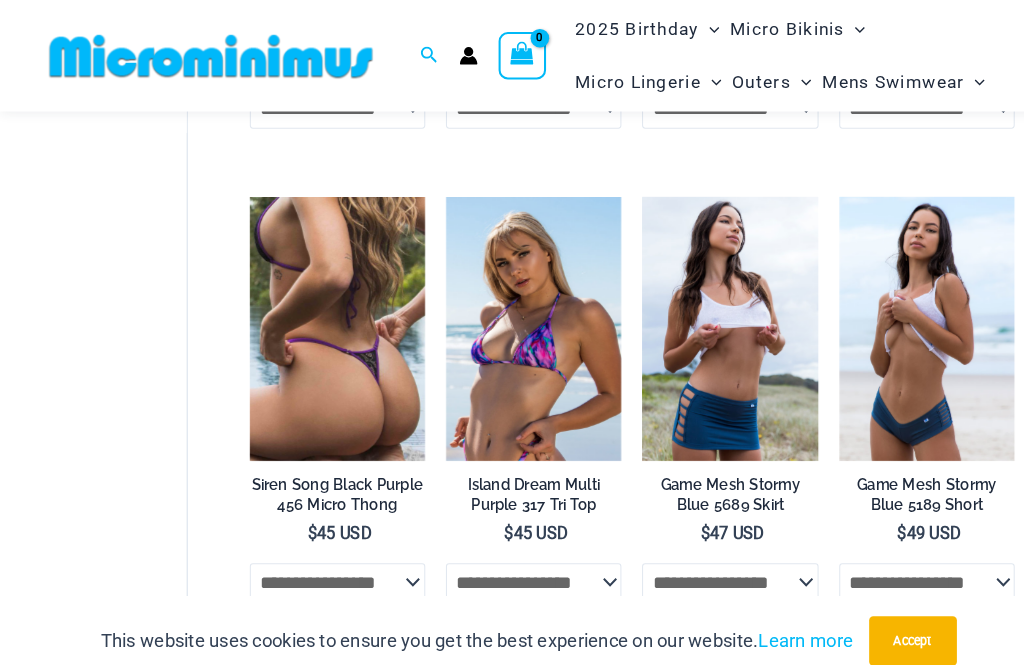 click at bounding box center [813, 191] 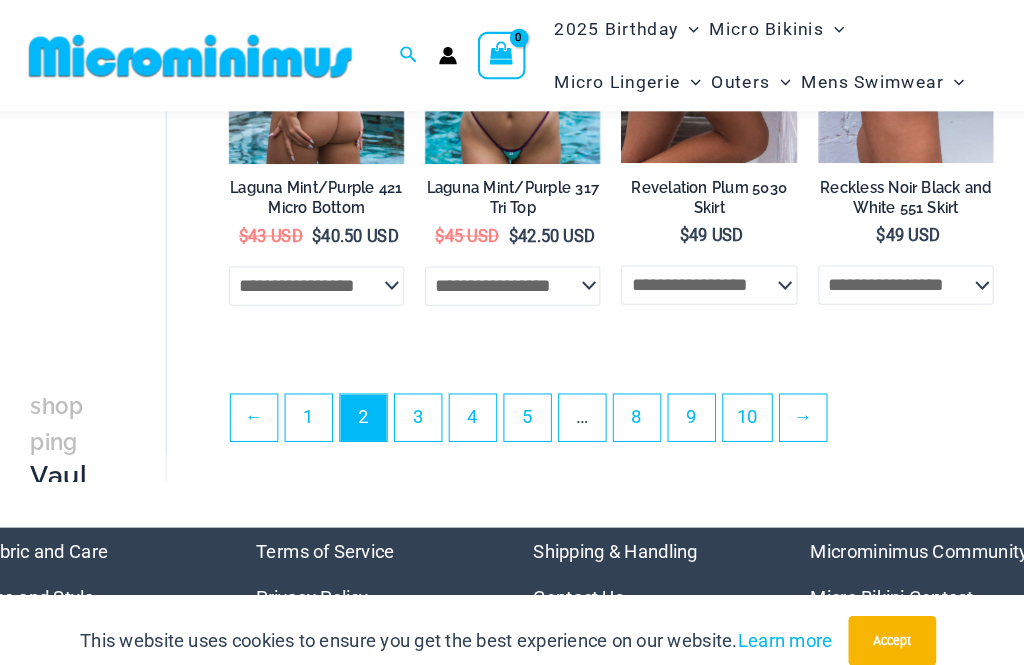 scroll, scrollTop: 3632, scrollLeft: 0, axis: vertical 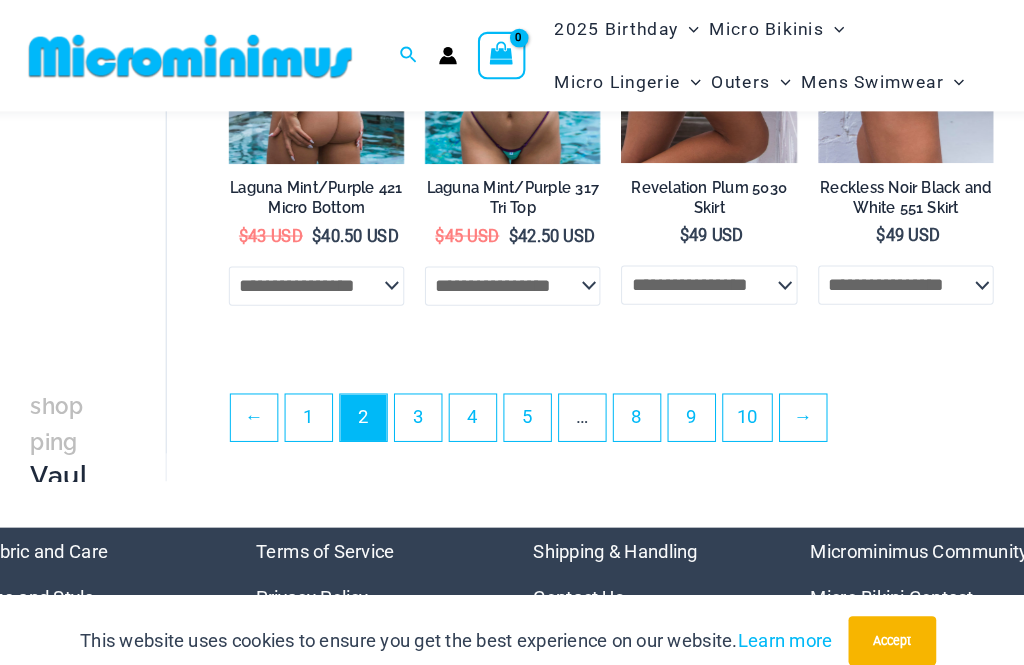 click on "3" at bounding box center (425, 404) 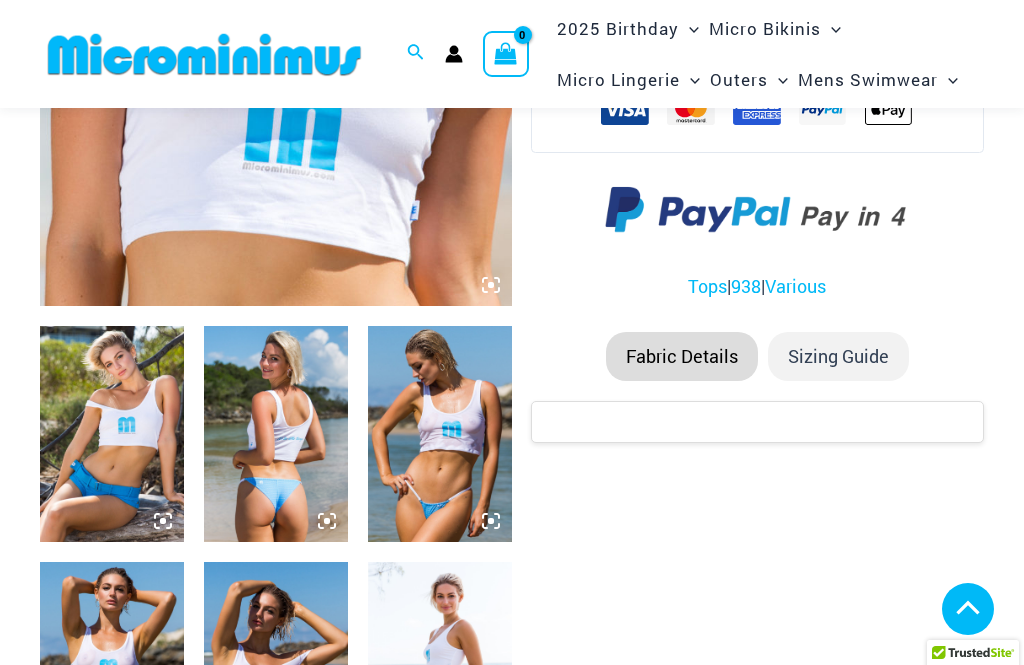 scroll, scrollTop: 569, scrollLeft: 0, axis: vertical 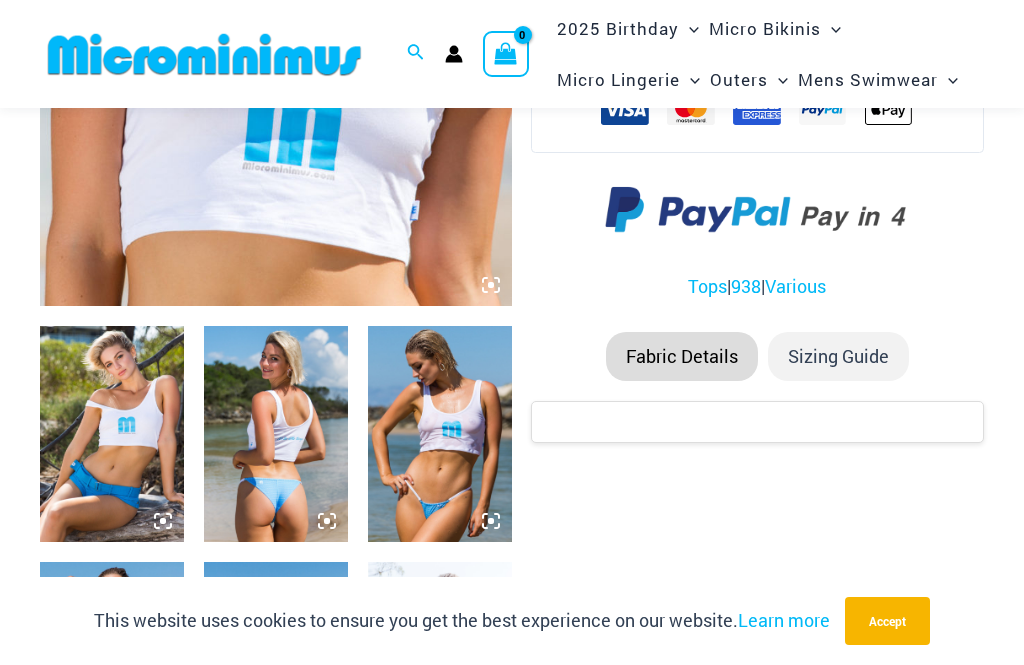 click on "Sizing Guide" 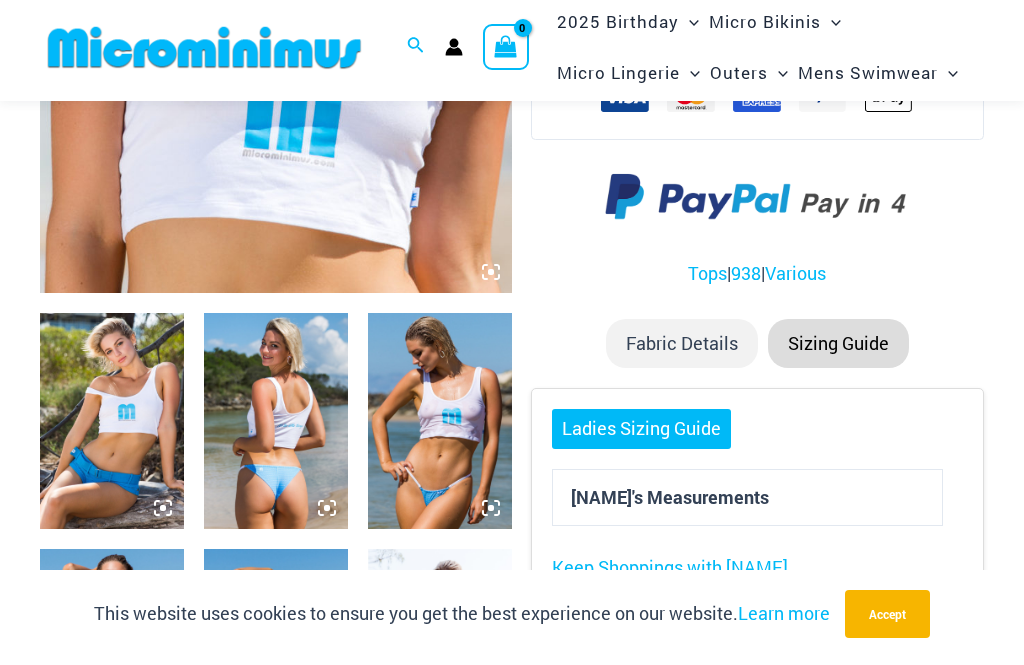 scroll, scrollTop: 582, scrollLeft: 0, axis: vertical 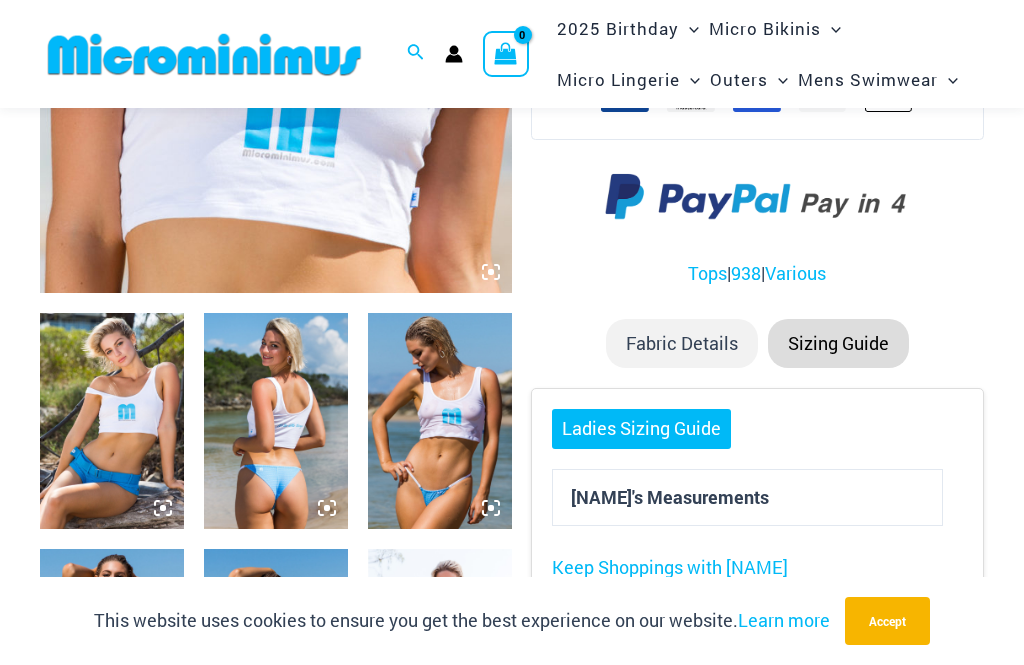 click on "Ladies Sizing Guide" at bounding box center [641, 429] 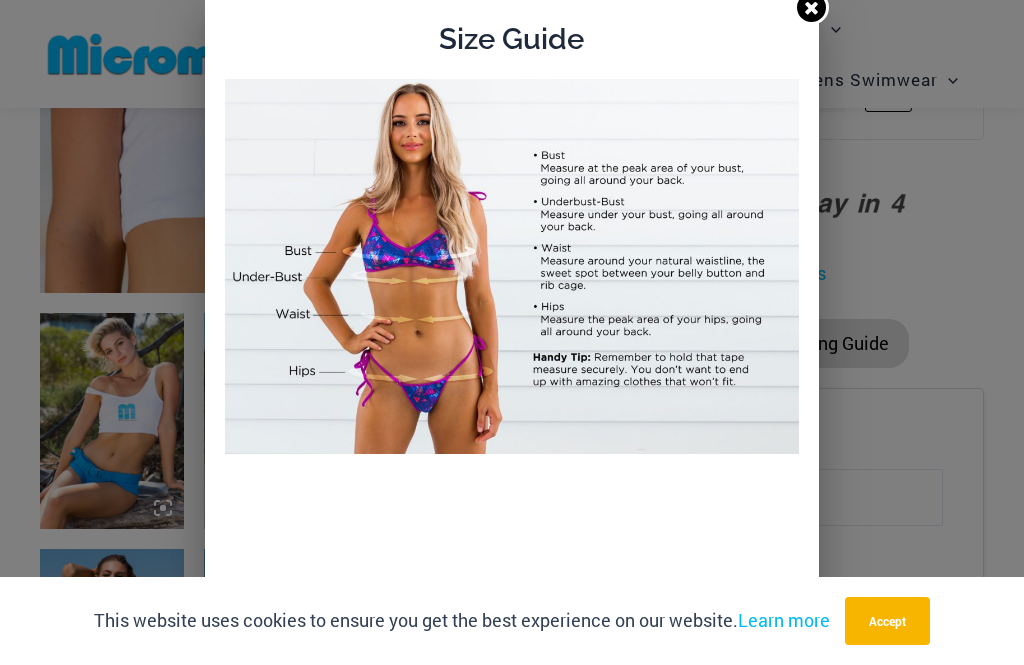 scroll, scrollTop: 0, scrollLeft: 0, axis: both 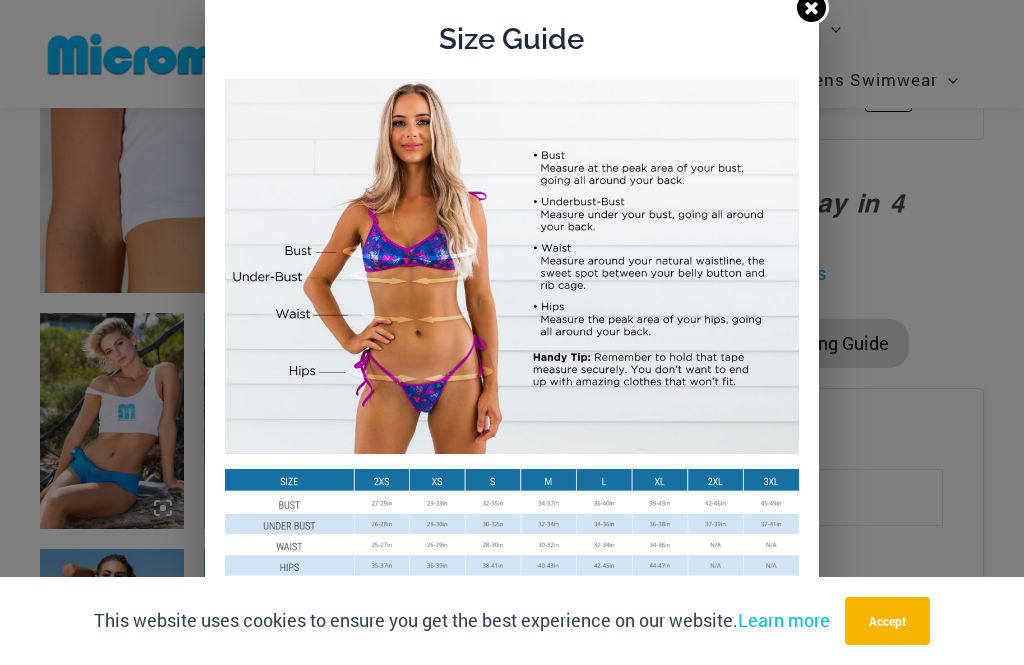 click 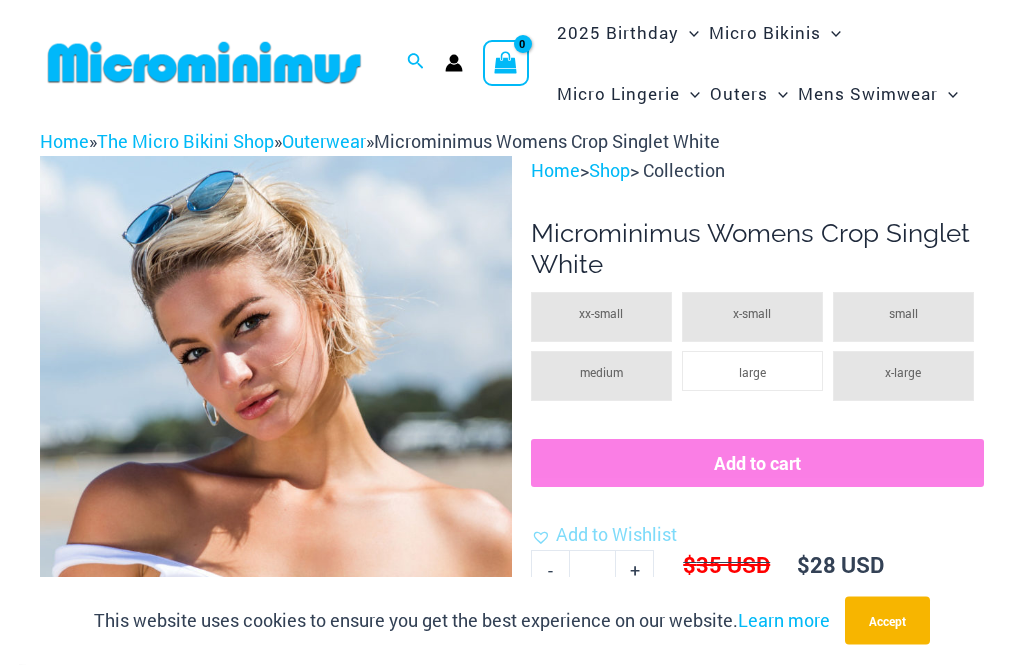 scroll, scrollTop: 0, scrollLeft: 0, axis: both 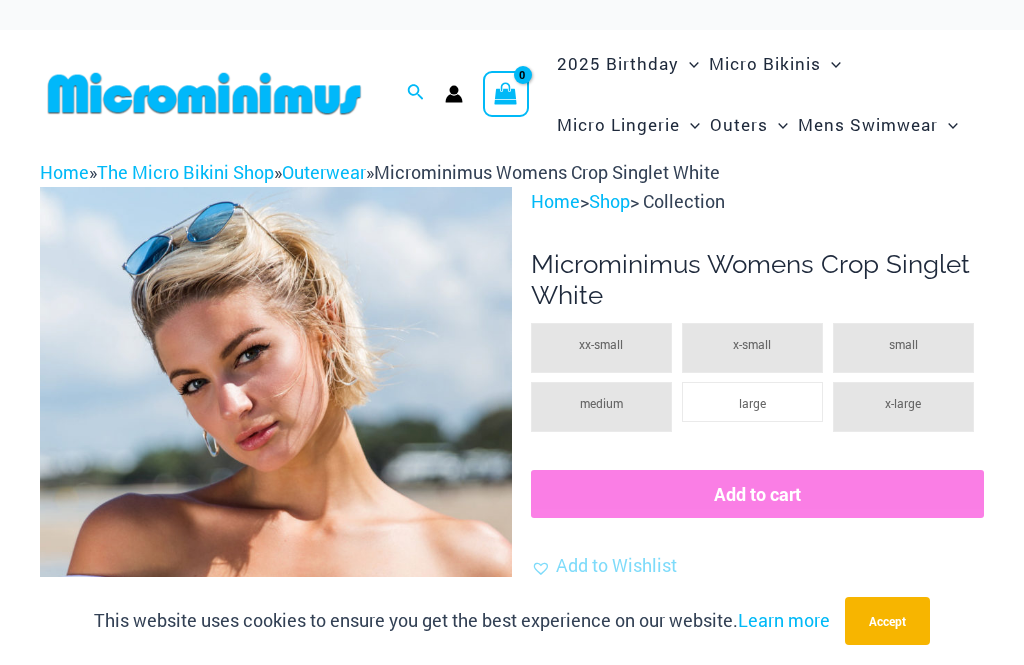 click on "x-small" 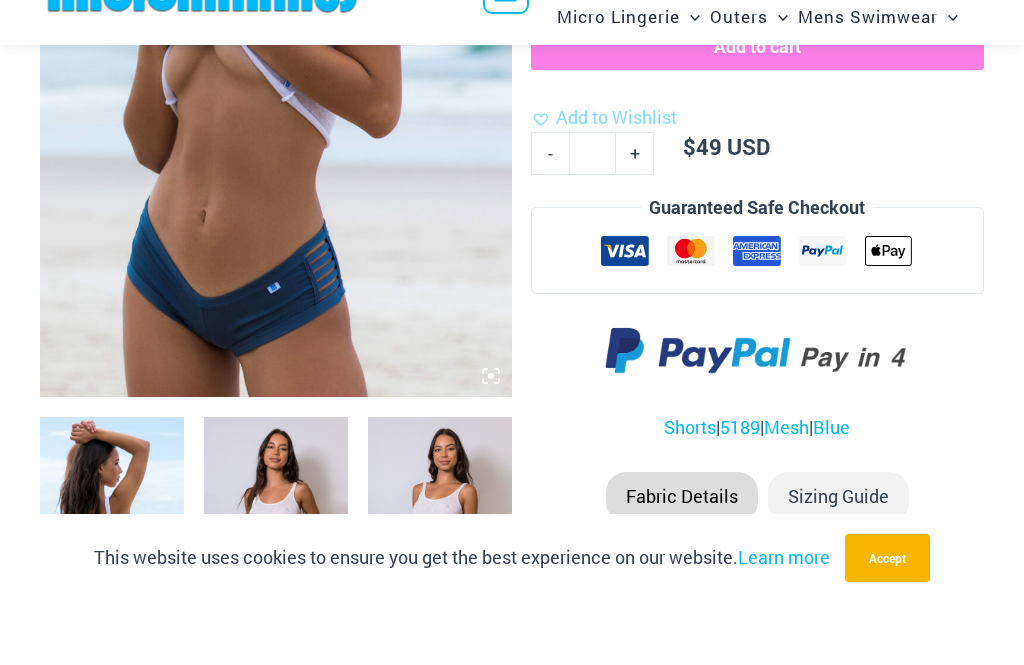 scroll, scrollTop: 479, scrollLeft: 0, axis: vertical 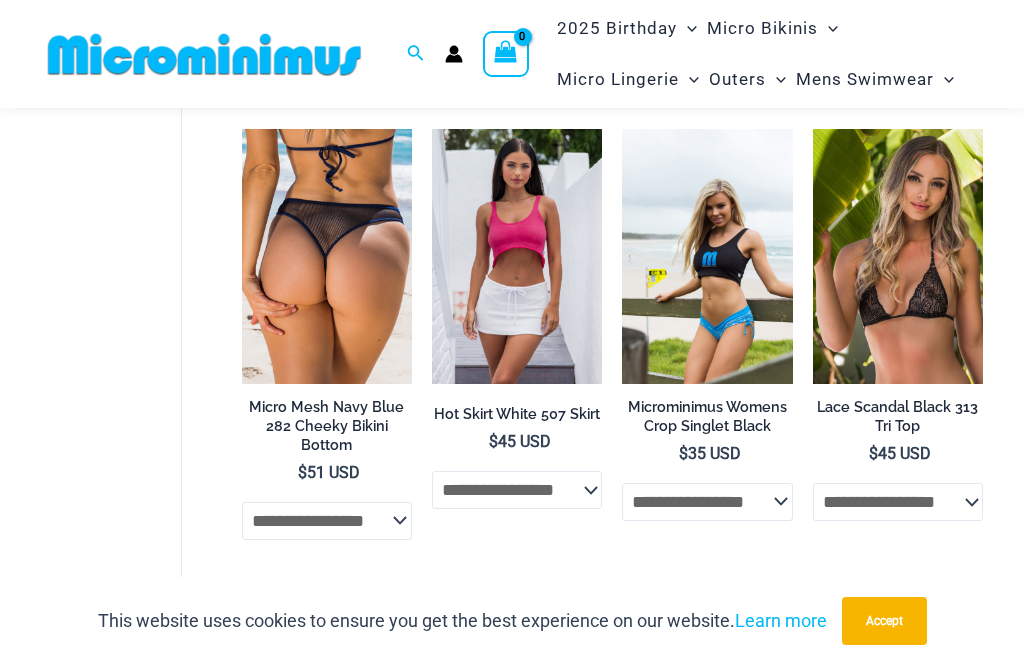 click at bounding box center (432, 129) 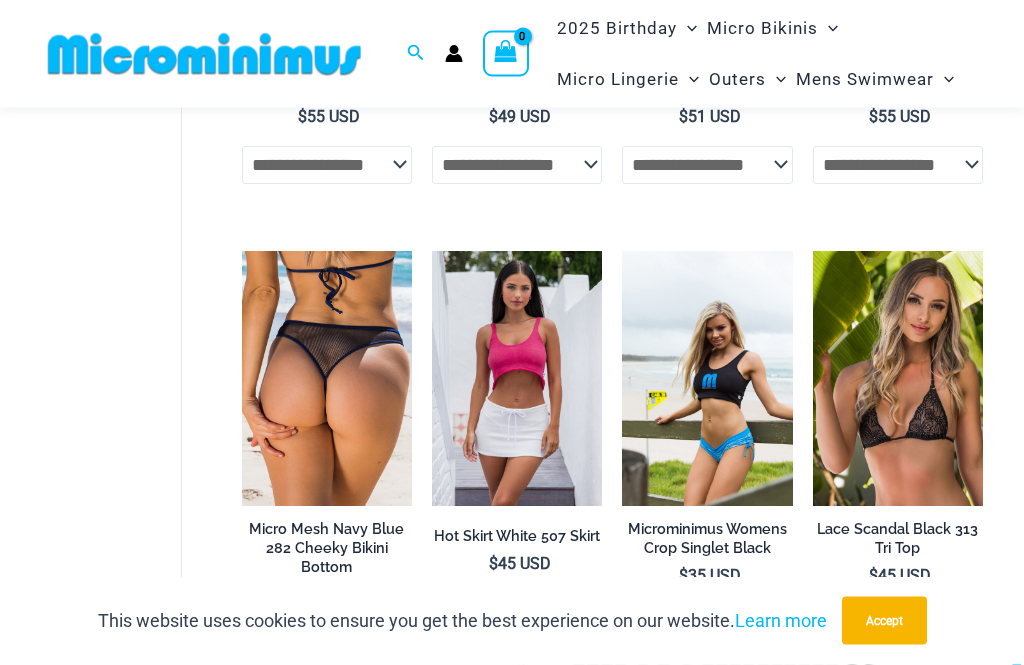 scroll, scrollTop: 1393, scrollLeft: 0, axis: vertical 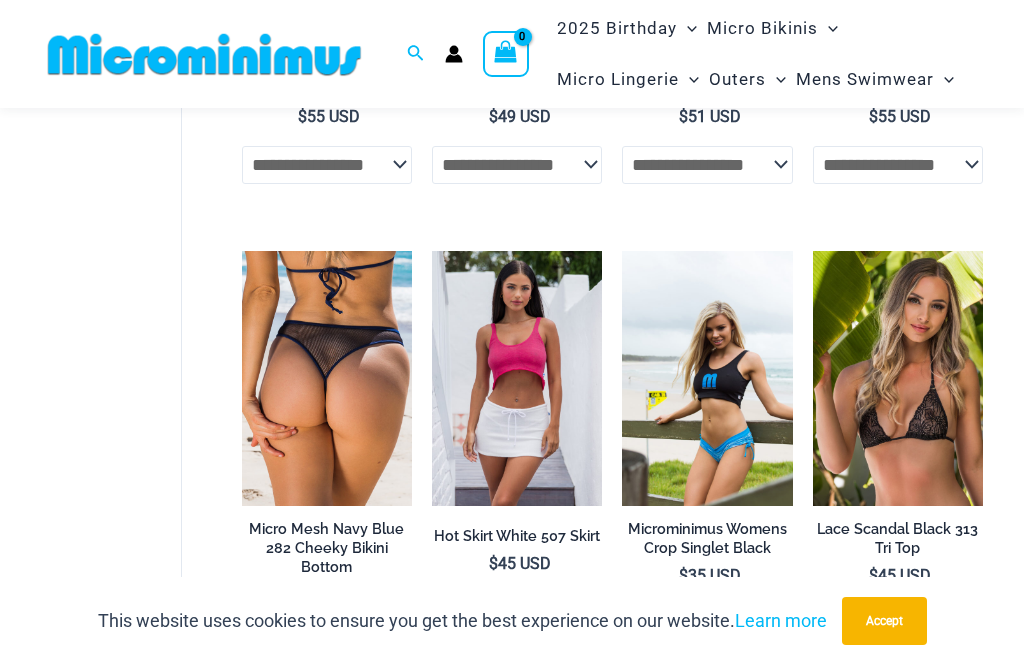 click at bounding box center (622, 251) 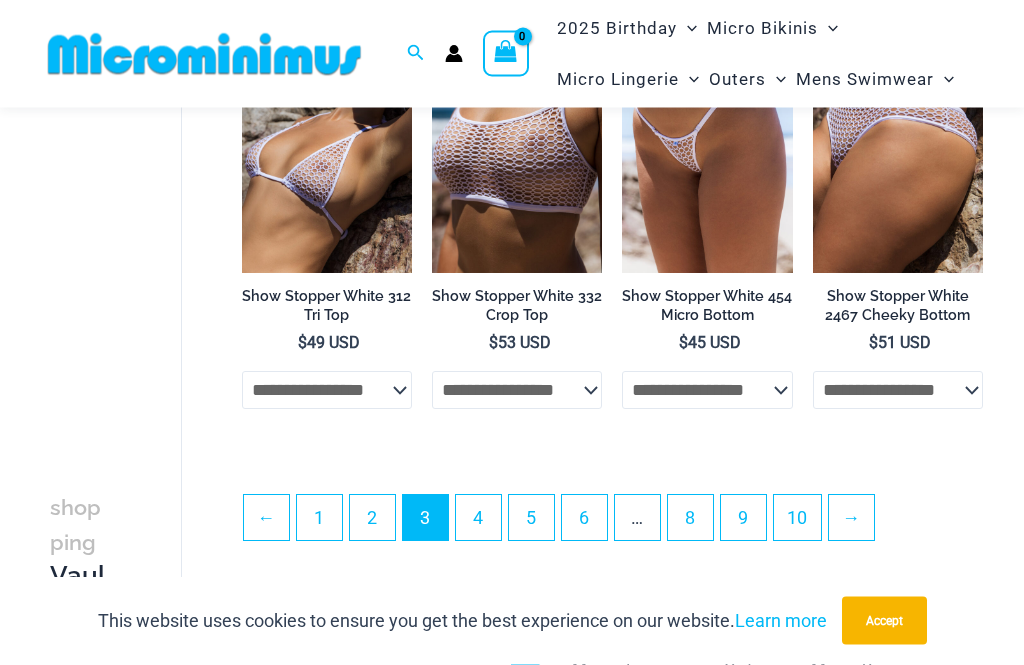 scroll, scrollTop: 3501, scrollLeft: 0, axis: vertical 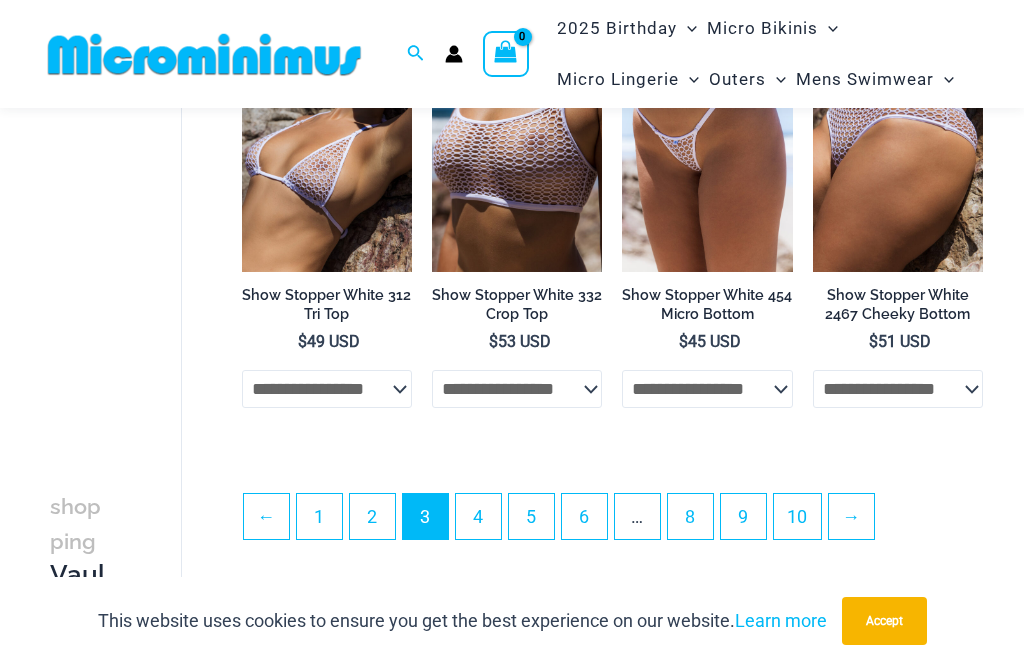 click on "4" at bounding box center [478, 516] 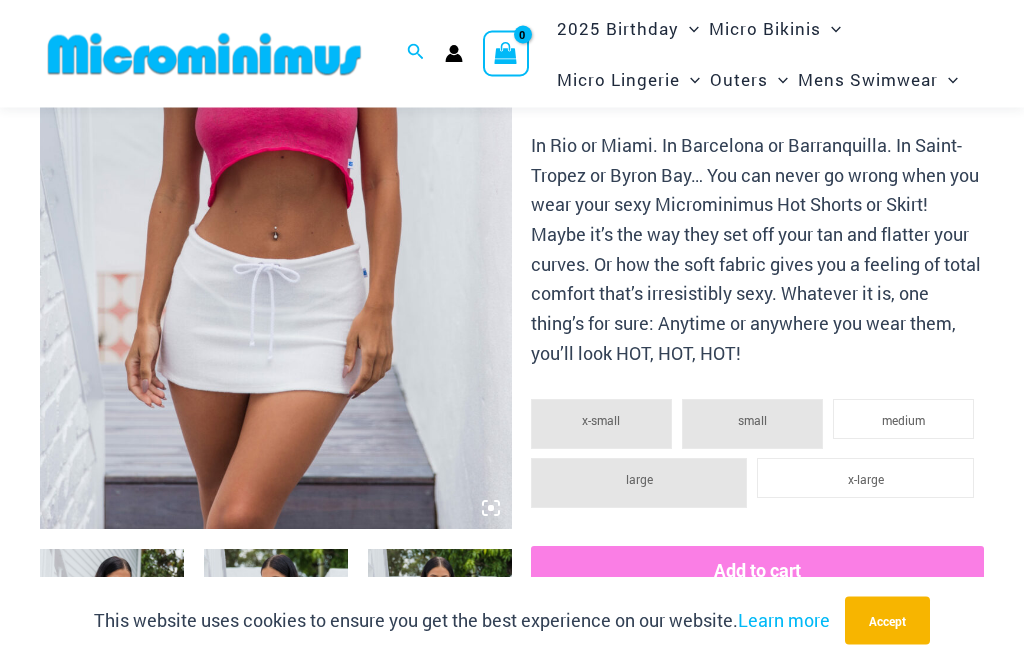 scroll, scrollTop: 342, scrollLeft: 0, axis: vertical 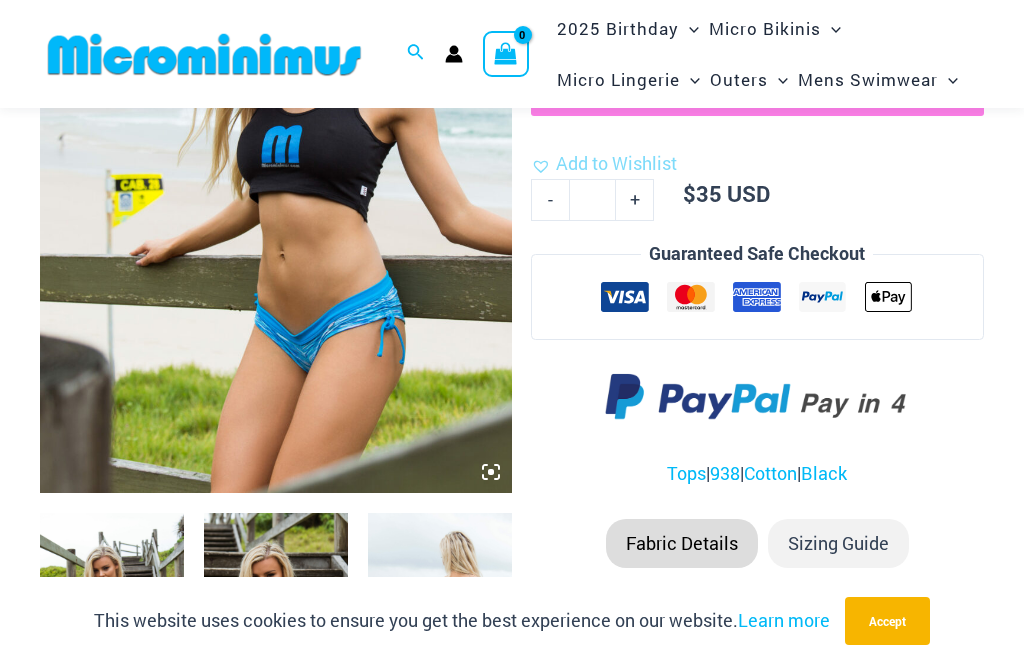 click at bounding box center (276, 139) 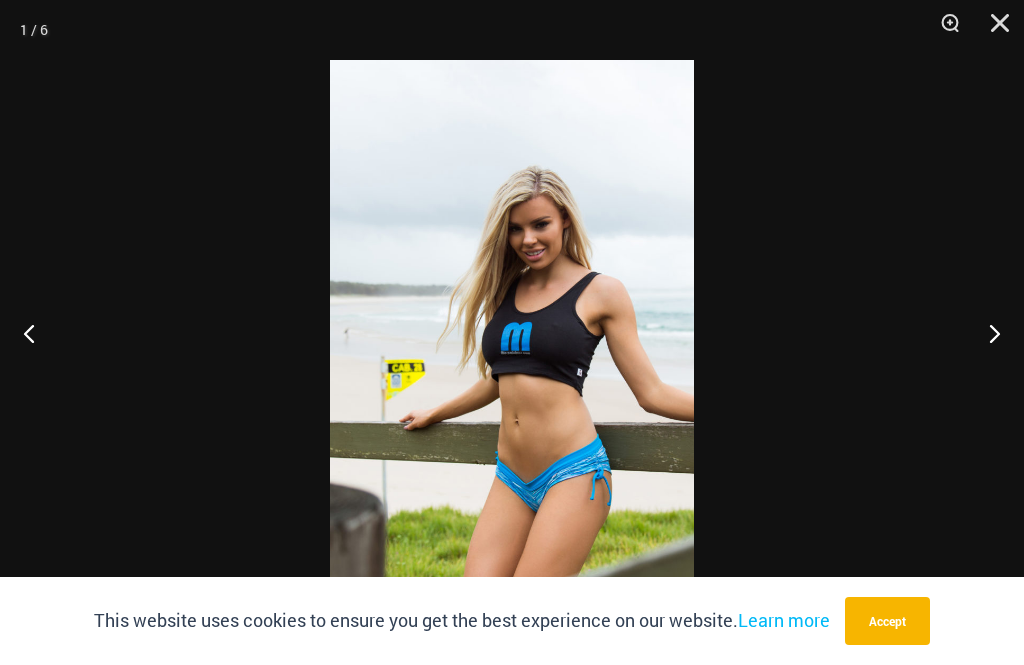 click at bounding box center [986, 333] 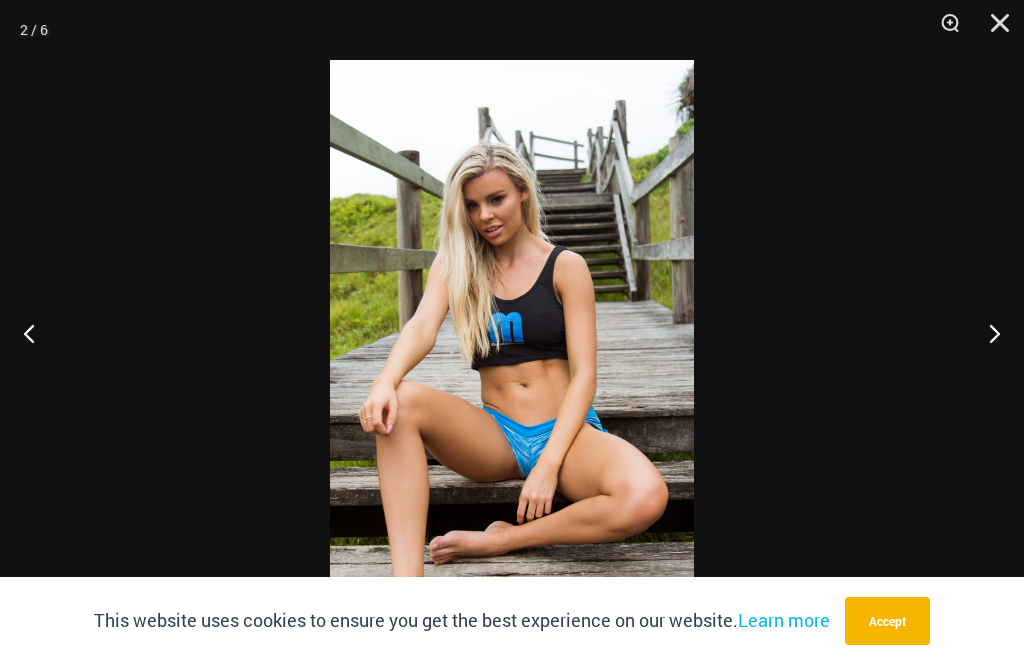 click at bounding box center (986, 333) 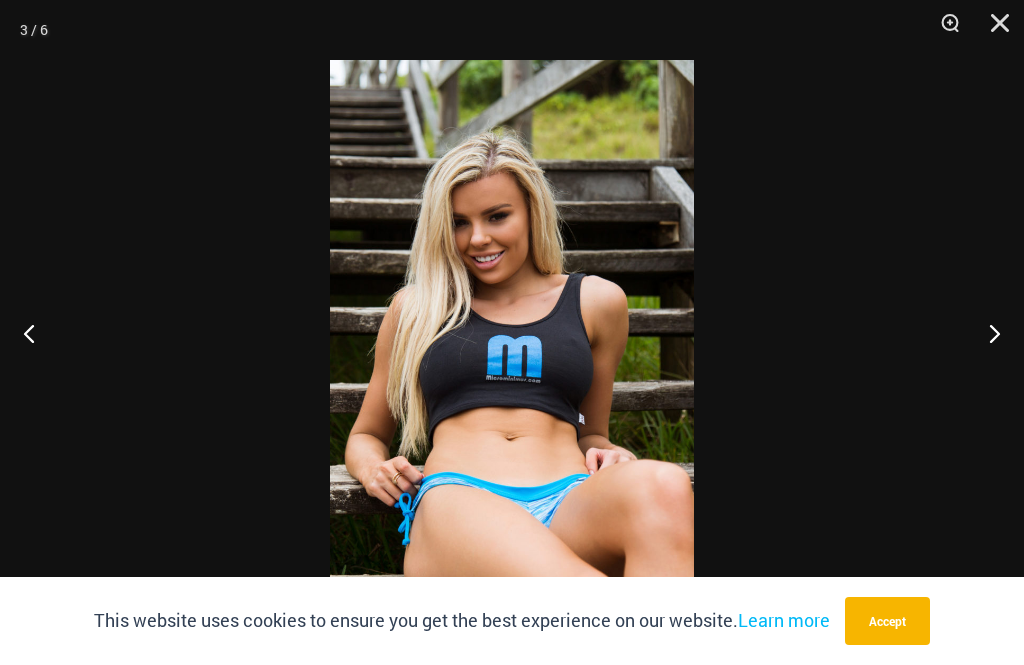 click at bounding box center (986, 333) 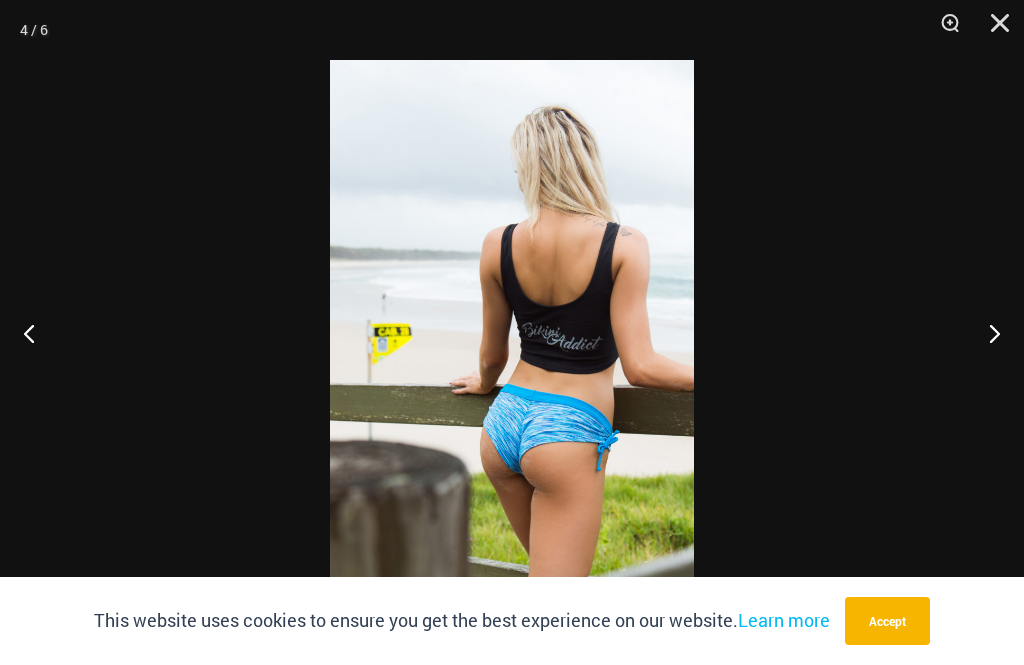 click at bounding box center [986, 333] 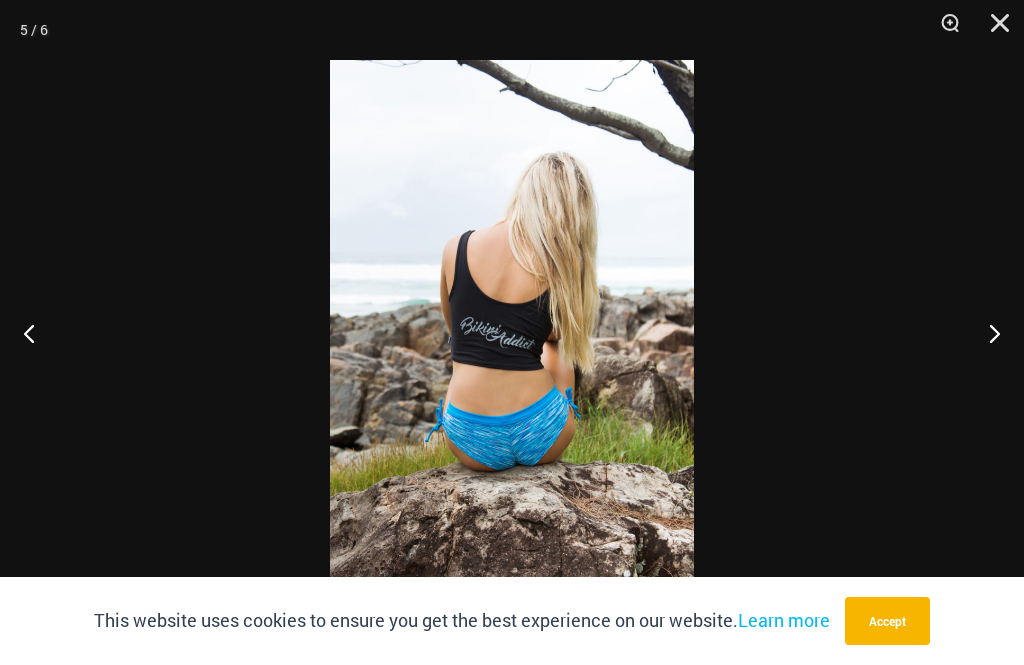 click at bounding box center (986, 333) 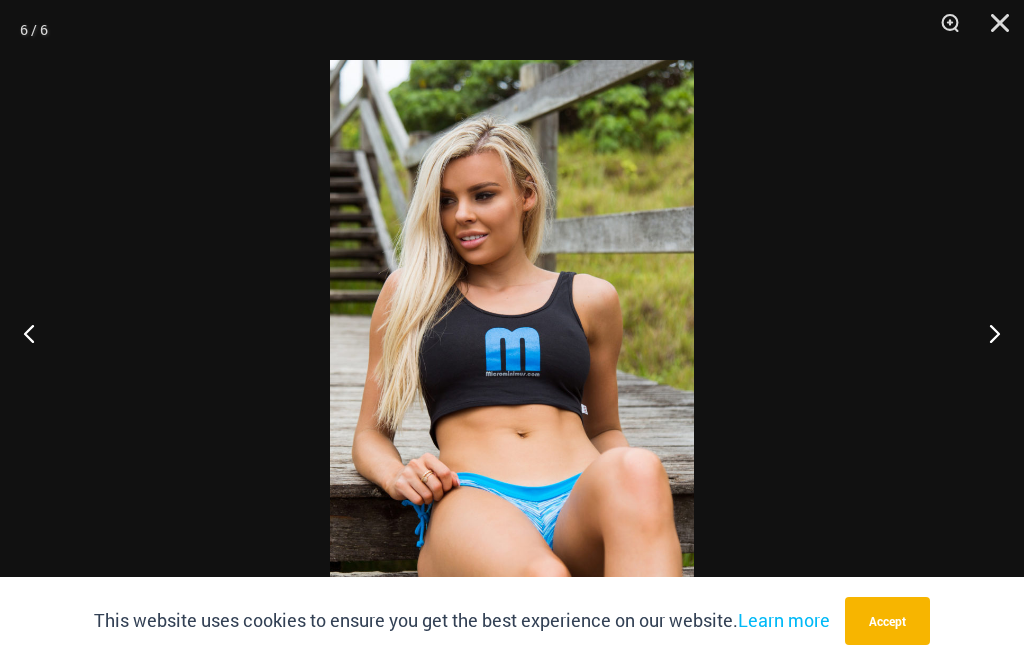 click at bounding box center (986, 333) 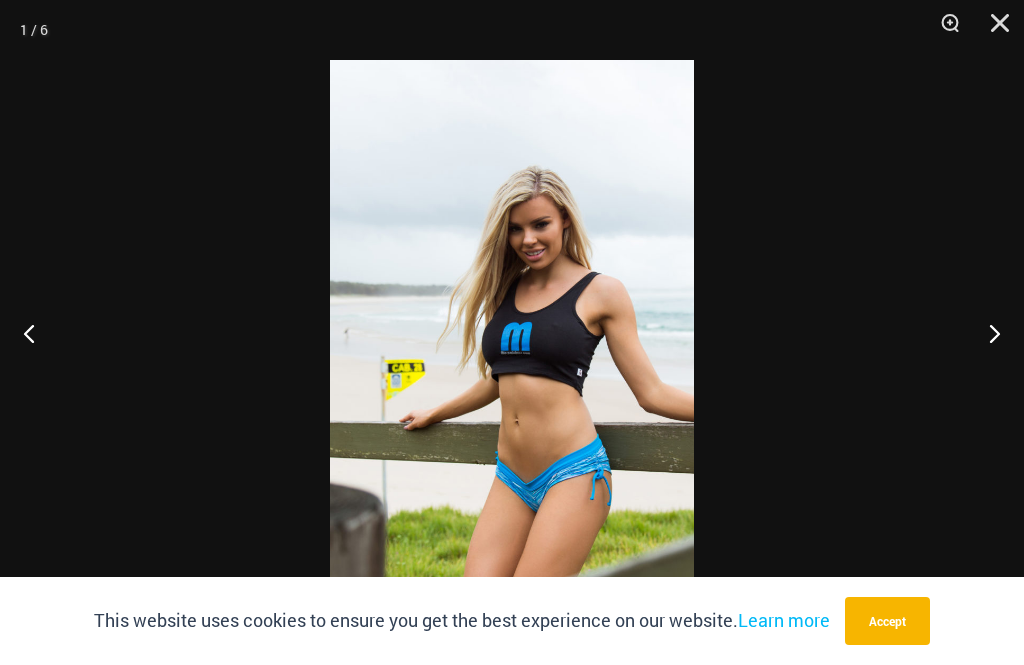 click at bounding box center (993, 30) 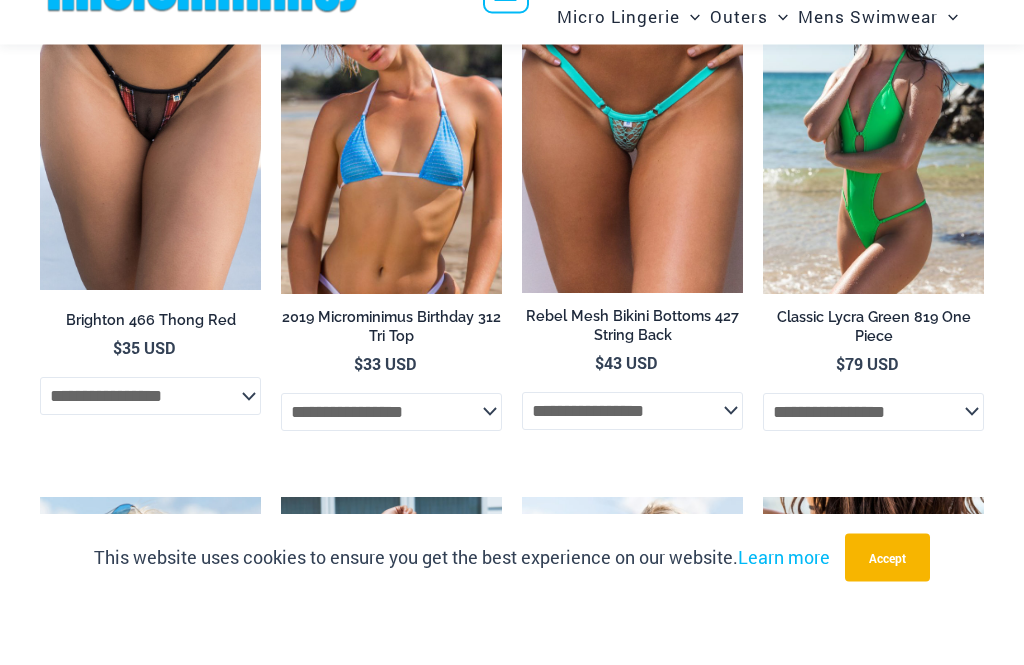 scroll, scrollTop: 1470, scrollLeft: 0, axis: vertical 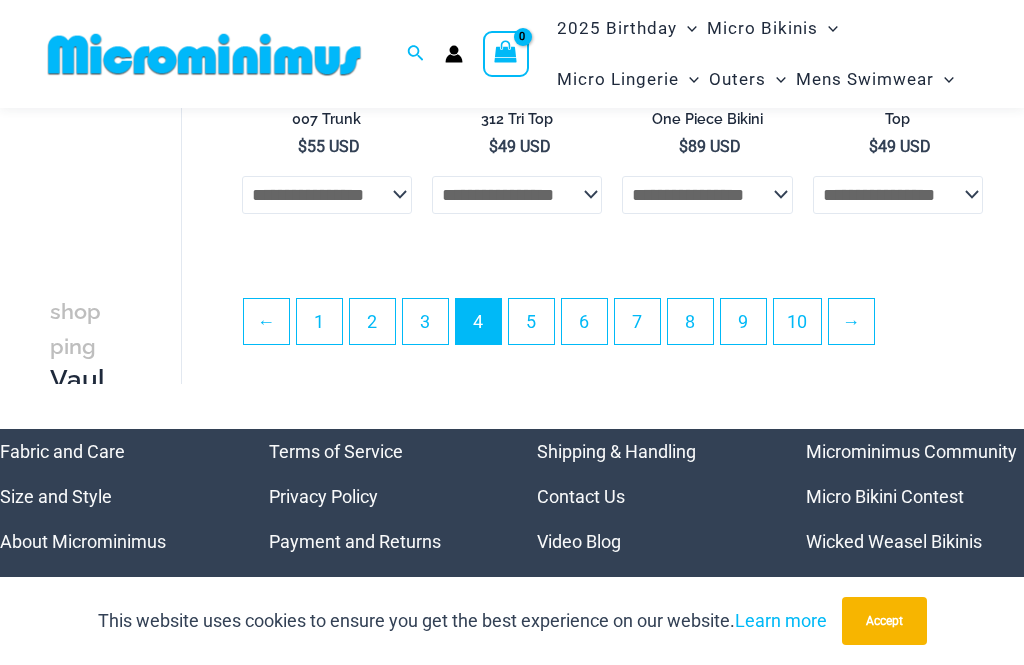 click on "5" at bounding box center (531, 321) 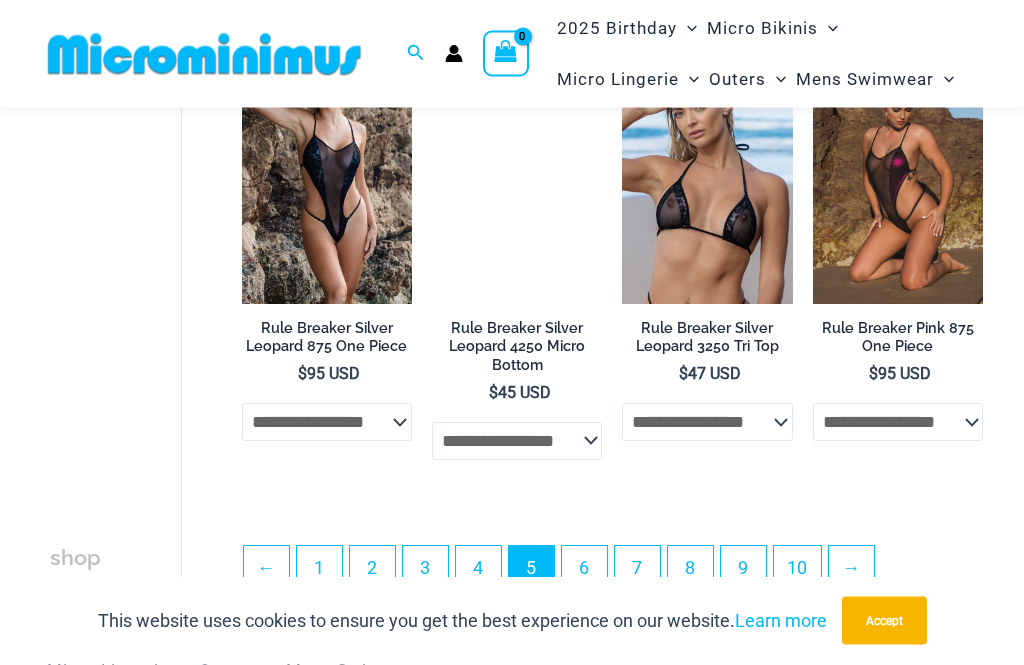 scroll, scrollTop: 3450, scrollLeft: 0, axis: vertical 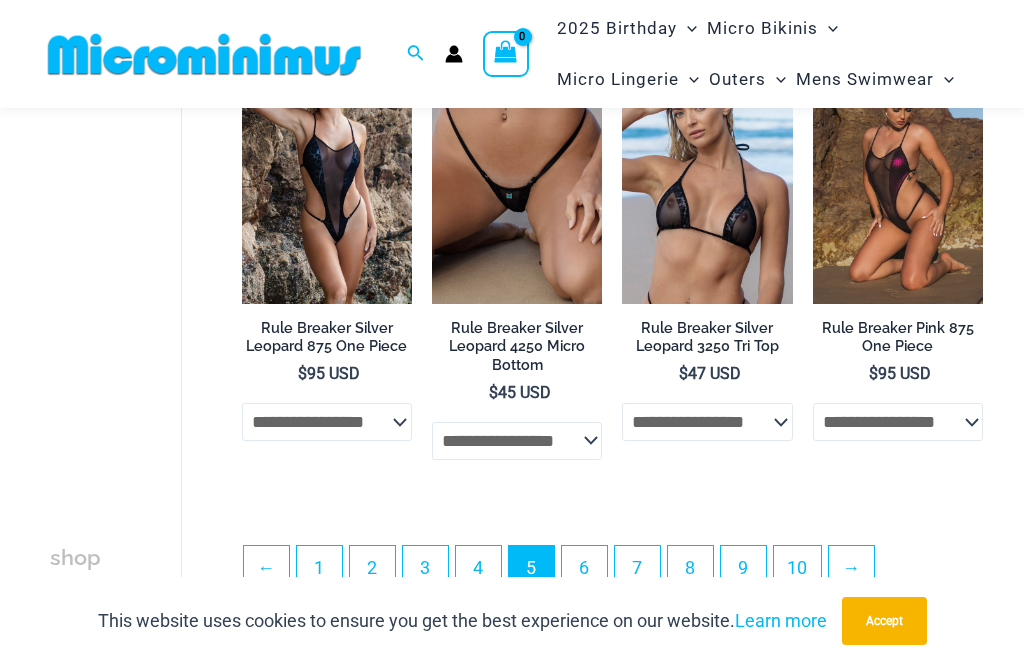 click on "6" at bounding box center [584, 568] 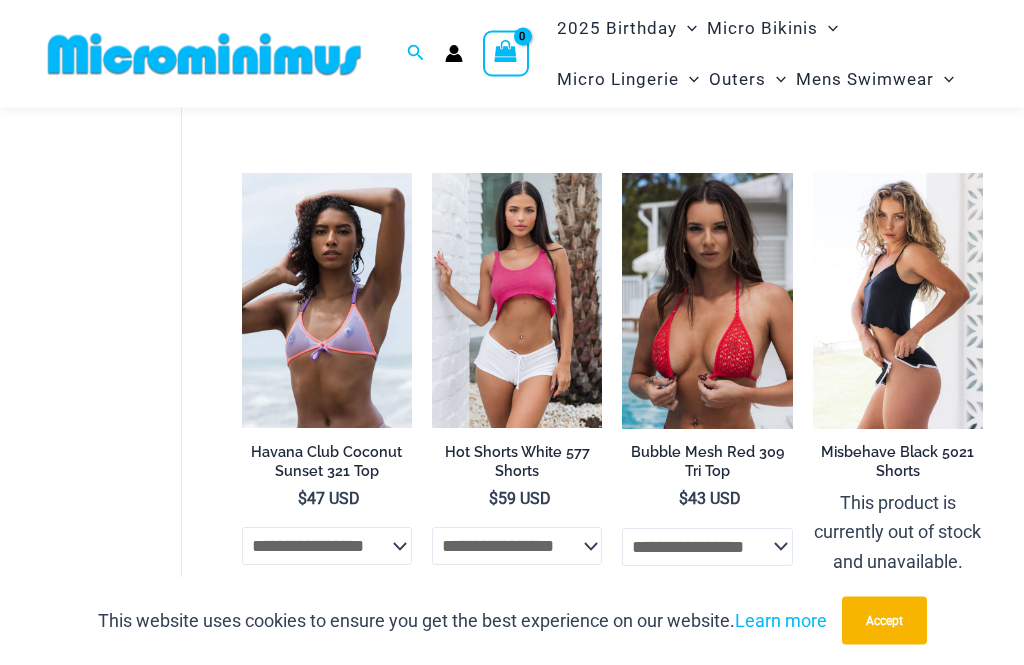 scroll, scrollTop: 2427, scrollLeft: 0, axis: vertical 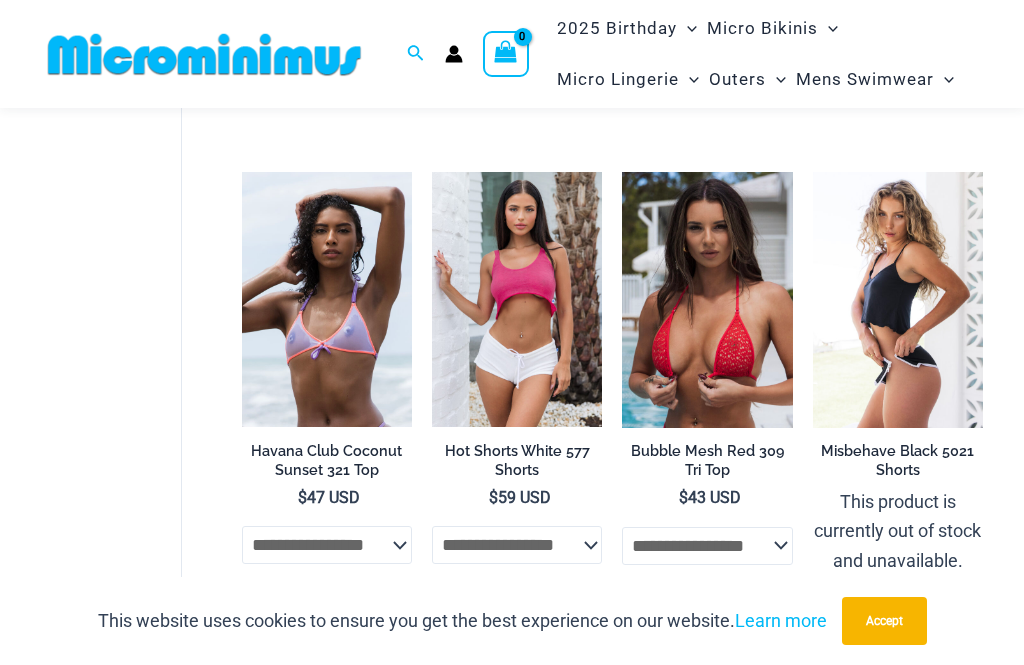click at bounding box center (432, 172) 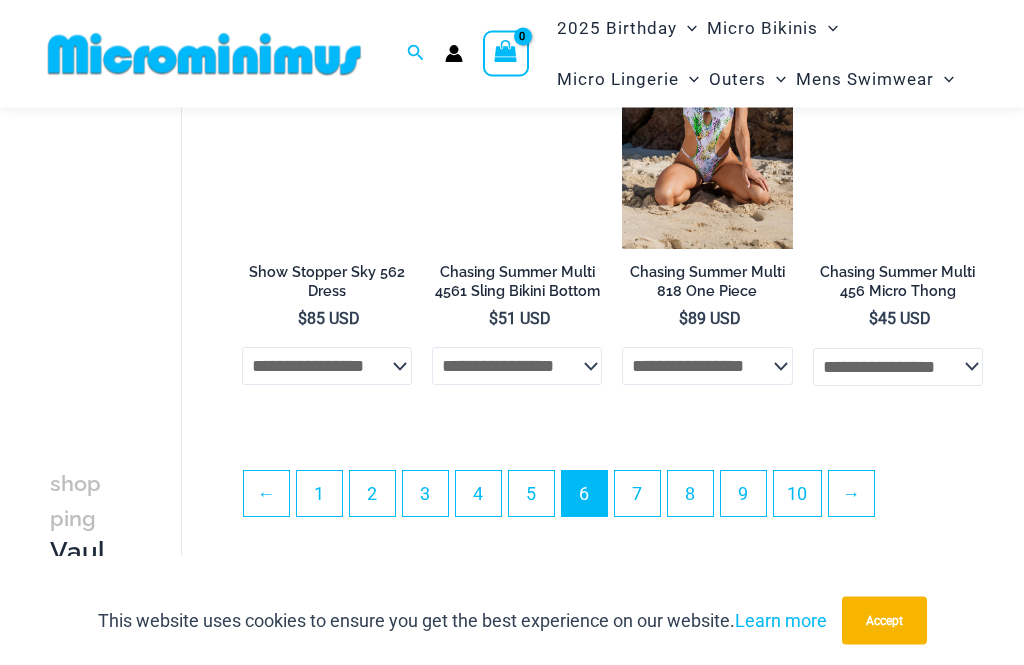 scroll, scrollTop: 3569, scrollLeft: 0, axis: vertical 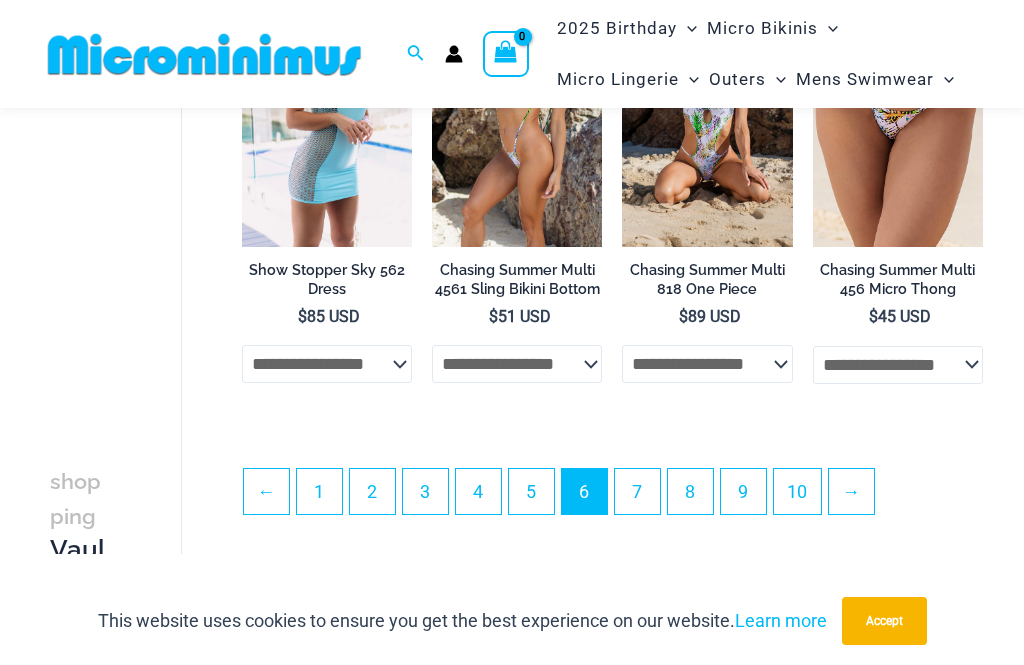 click on "7" at bounding box center [637, 491] 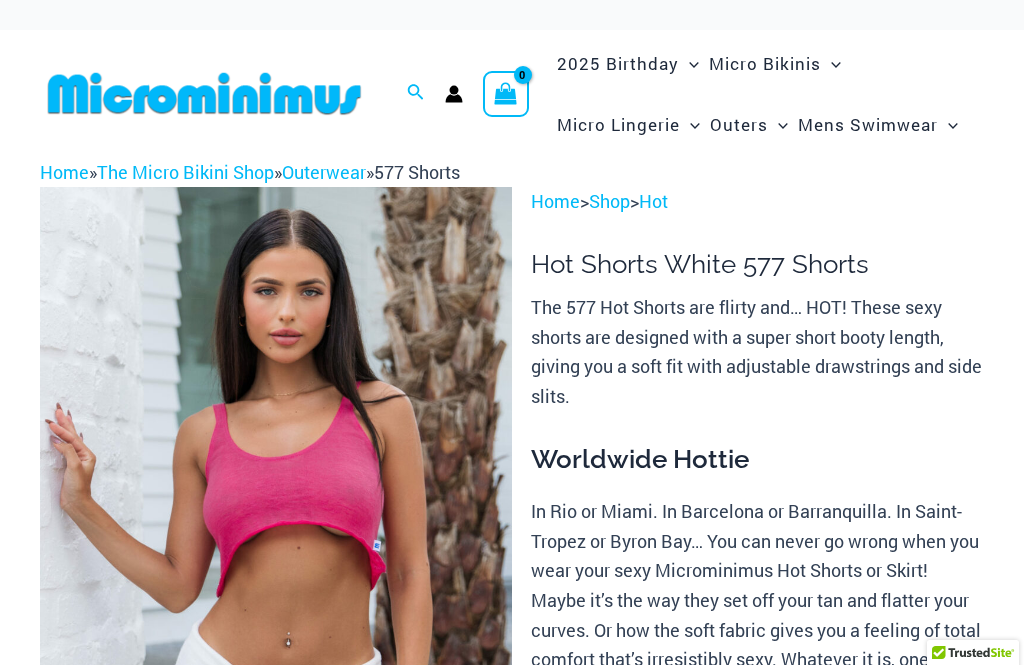 scroll, scrollTop: 458, scrollLeft: 0, axis: vertical 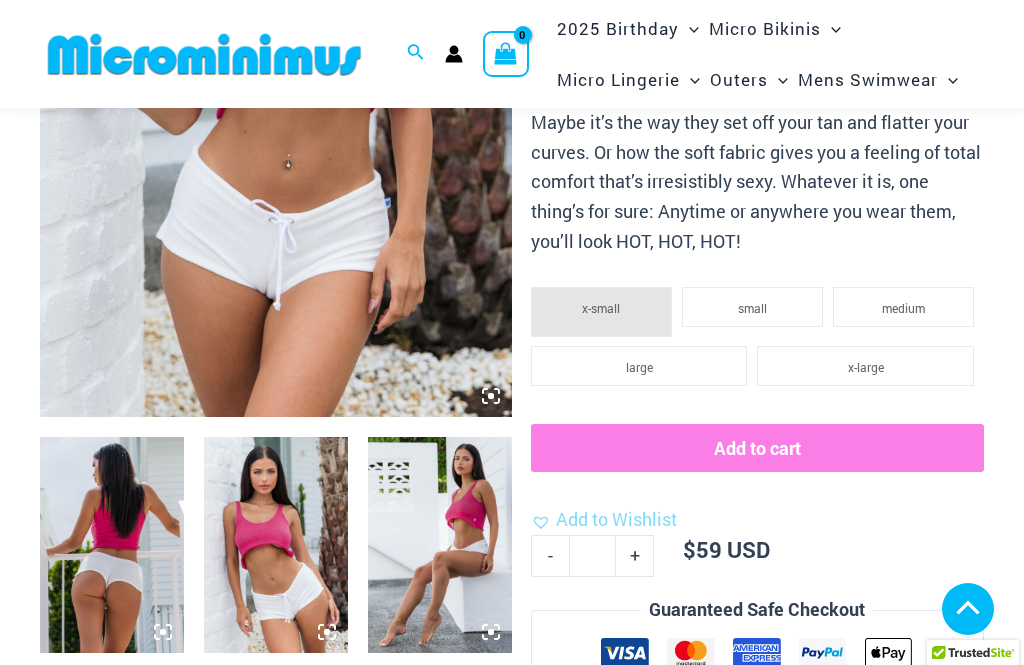 click at bounding box center (112, 781) 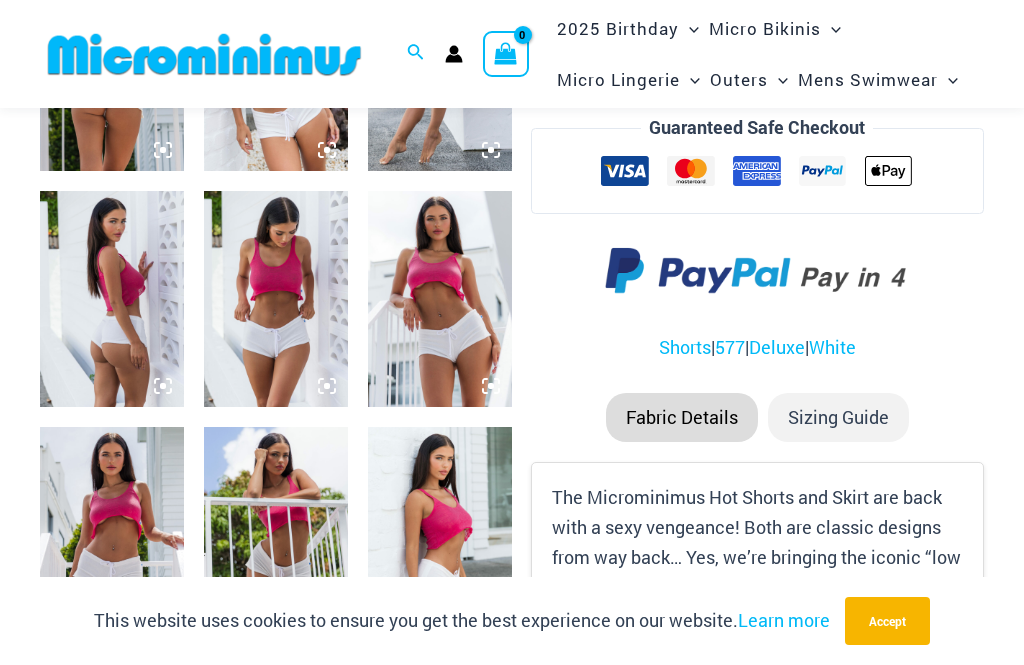 click at bounding box center (112, 299) 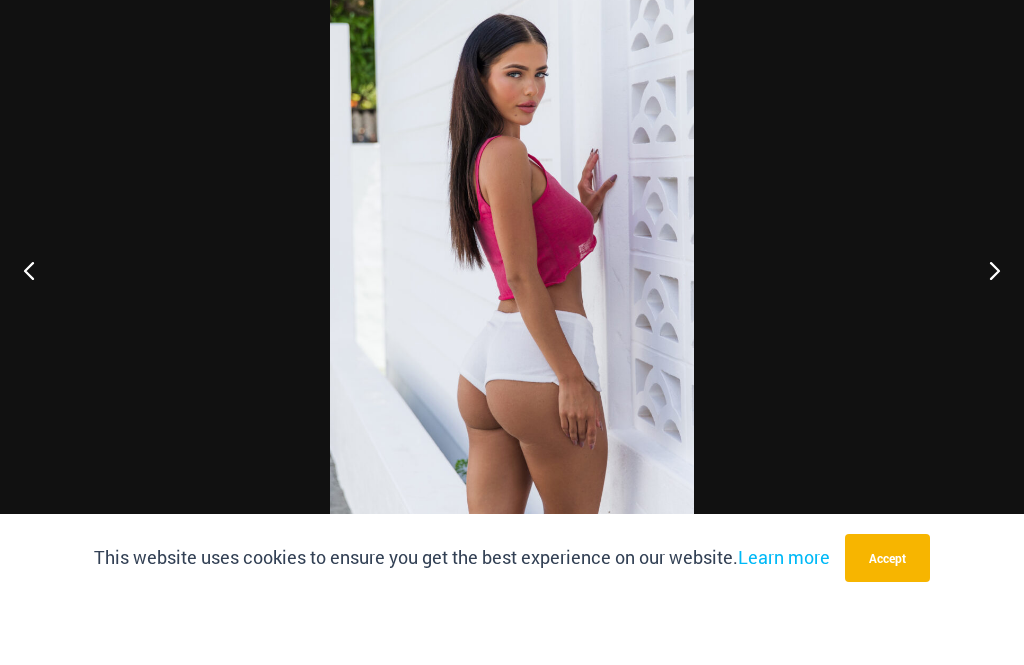 scroll, scrollTop: 1004, scrollLeft: 0, axis: vertical 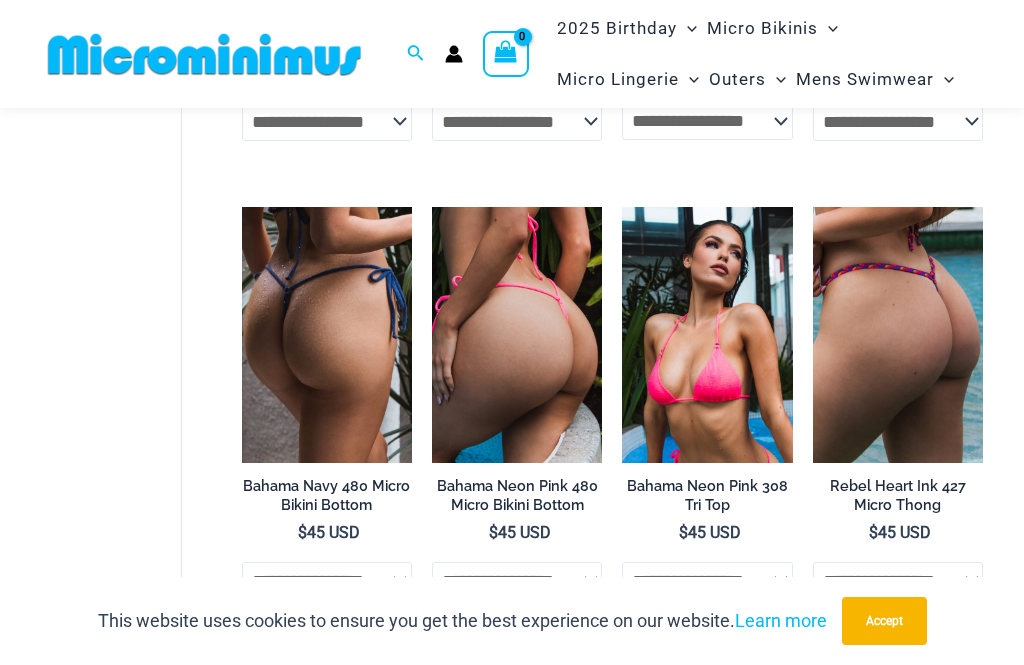 click at bounding box center [622, 207] 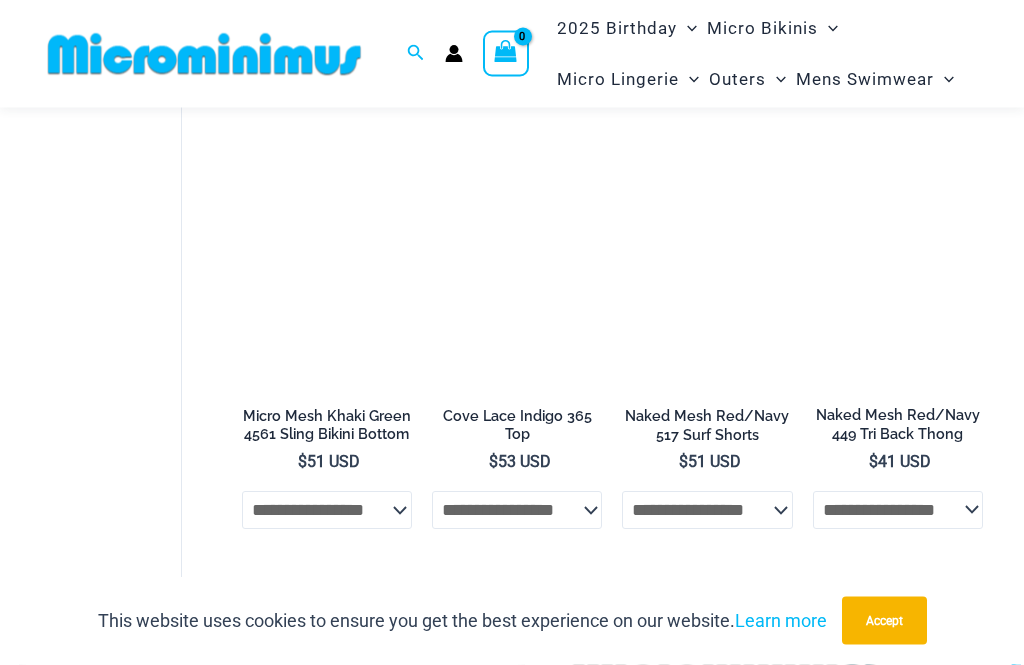 scroll, scrollTop: 3469, scrollLeft: 0, axis: vertical 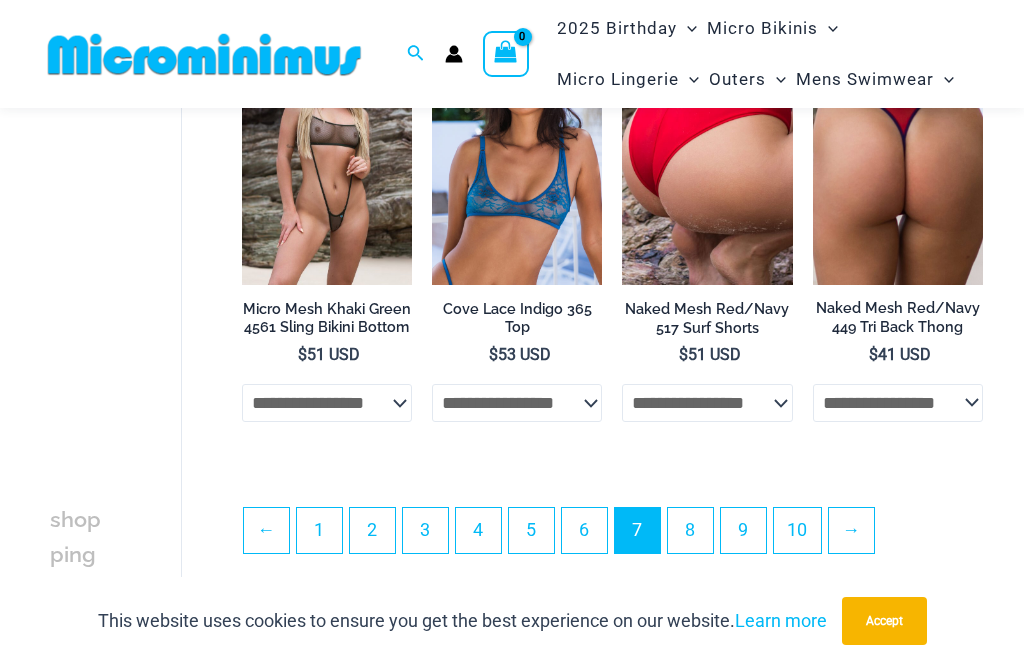 click on "8" at bounding box center [690, 530] 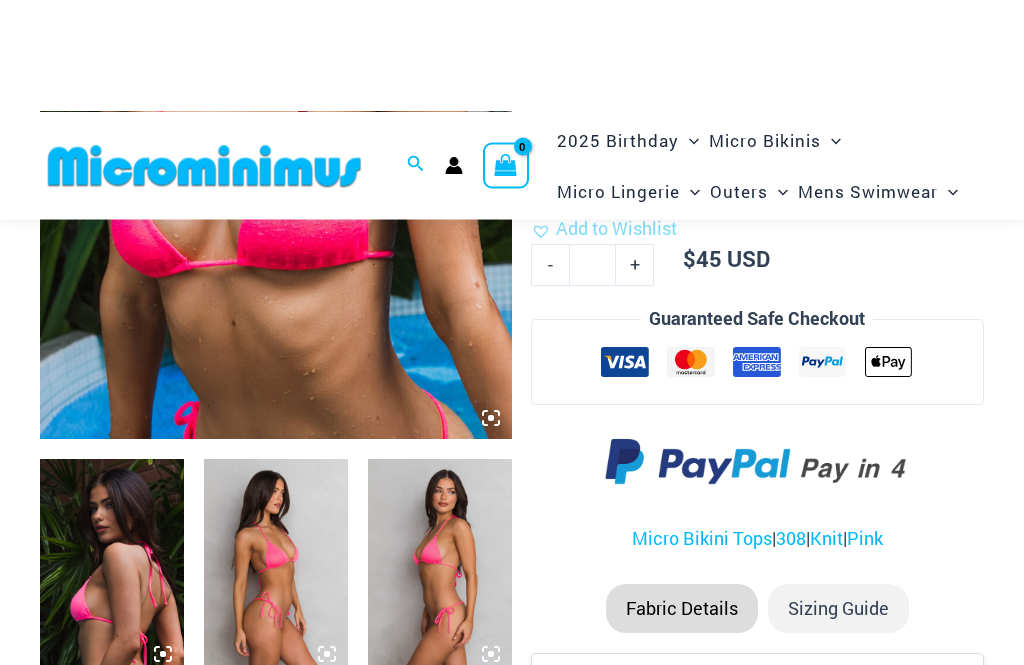 scroll, scrollTop: 107, scrollLeft: 0, axis: vertical 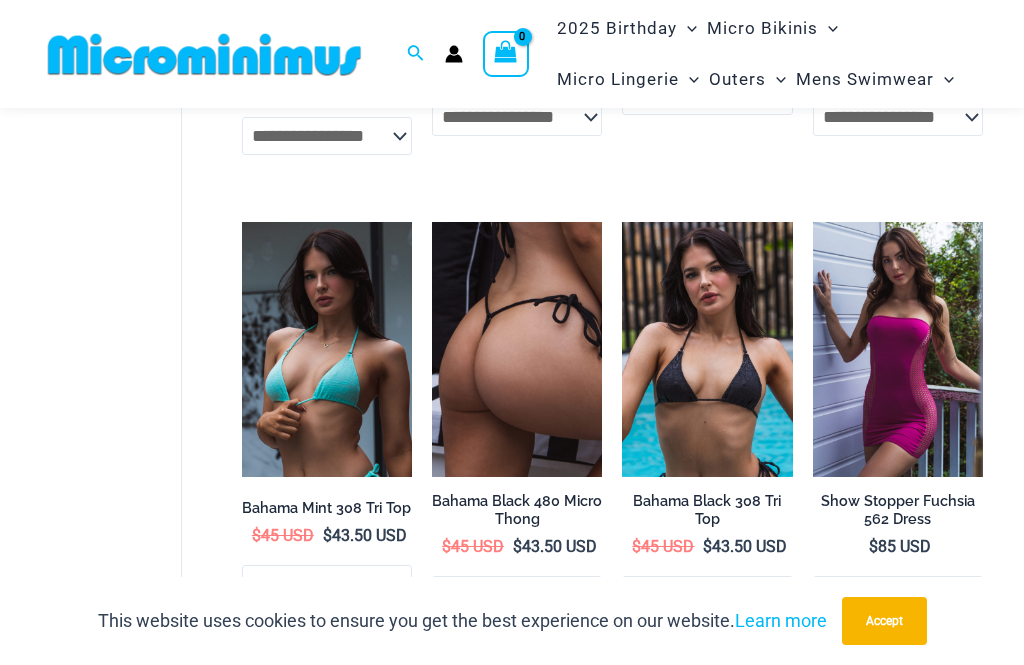 click at bounding box center (622, 222) 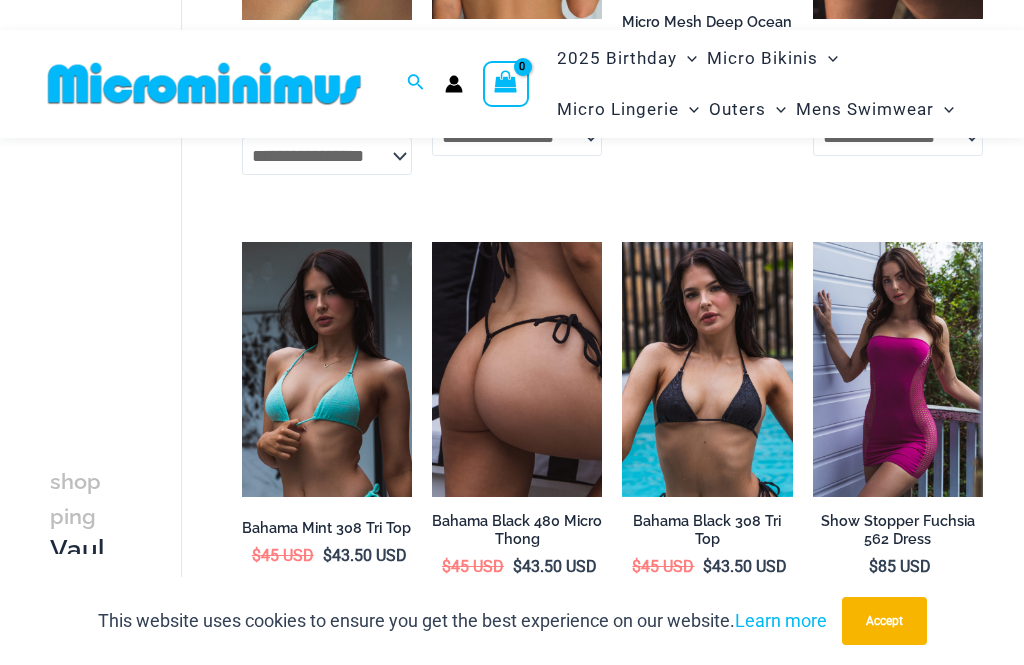 scroll, scrollTop: 2001, scrollLeft: 0, axis: vertical 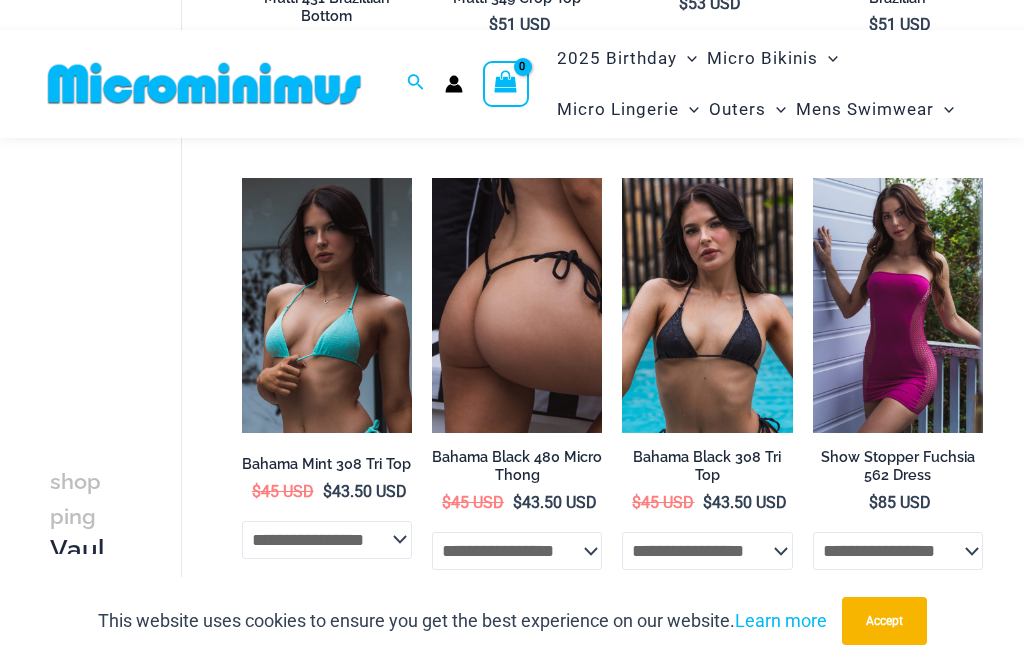 click at bounding box center [327, 306] 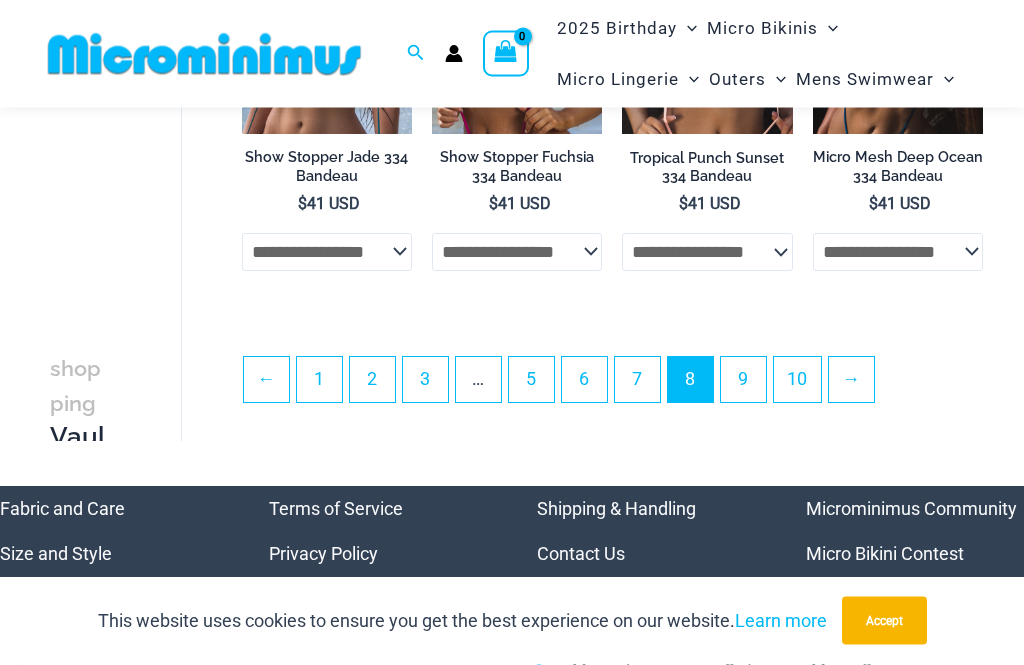 scroll, scrollTop: 3659, scrollLeft: 0, axis: vertical 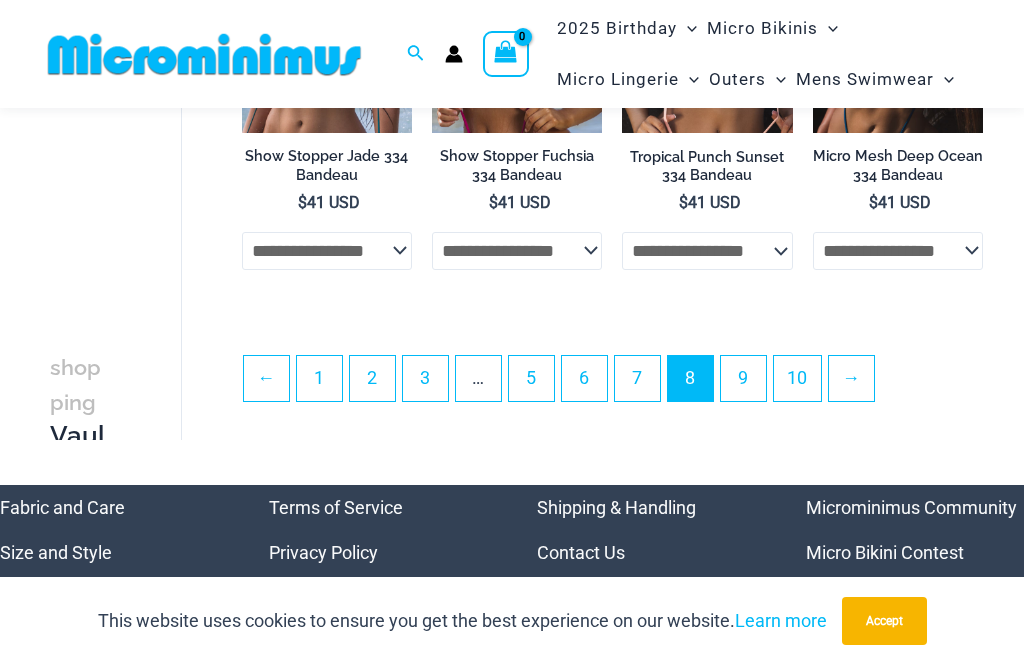 click on "9" at bounding box center [743, 378] 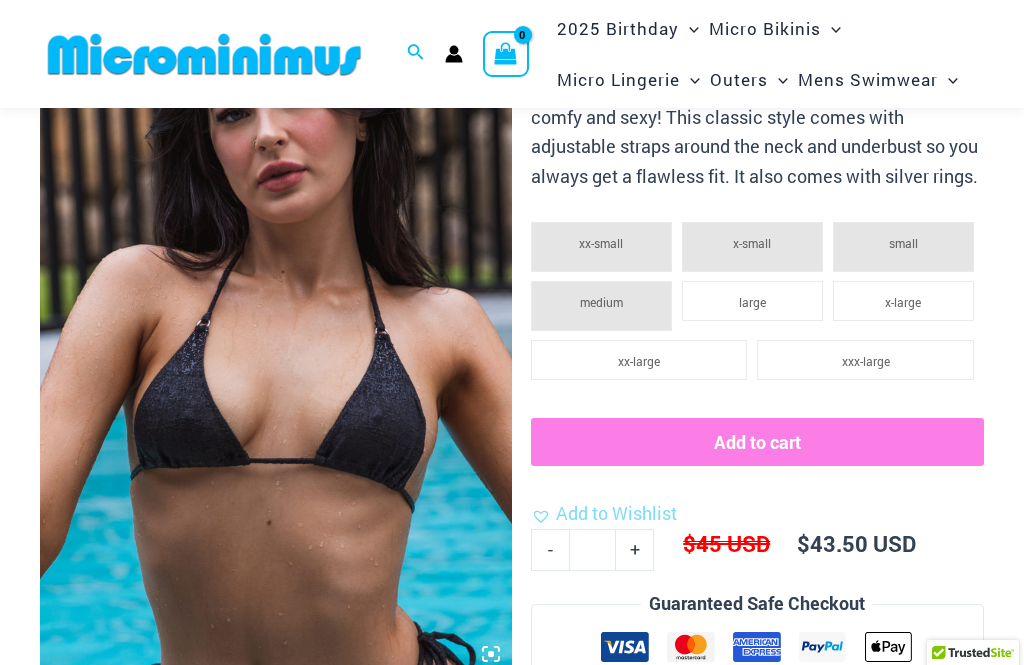 click on "xx-small" 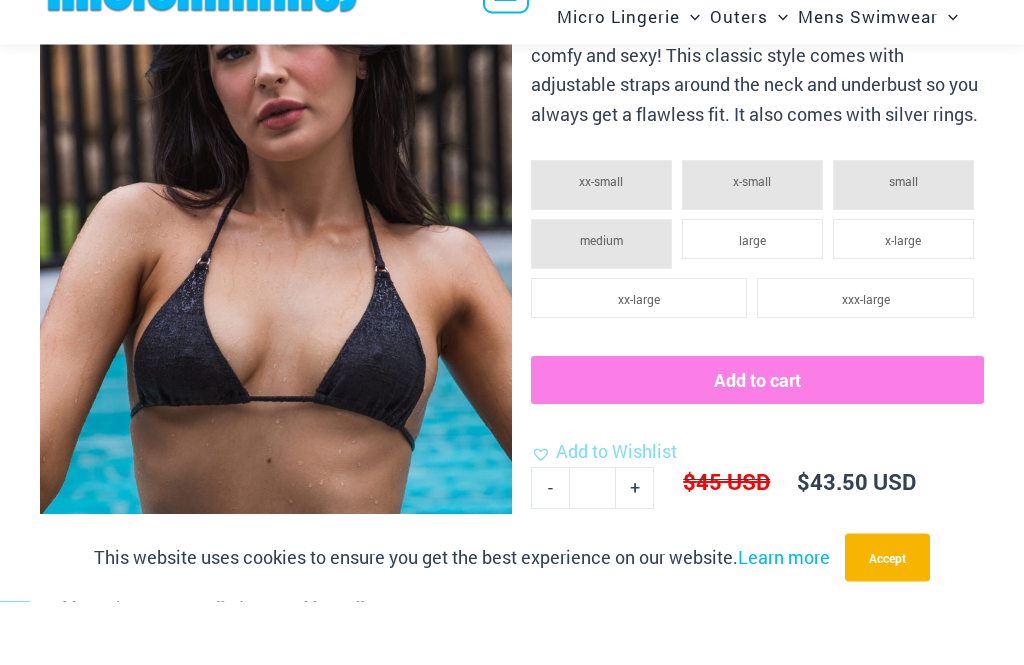 scroll, scrollTop: 155, scrollLeft: 0, axis: vertical 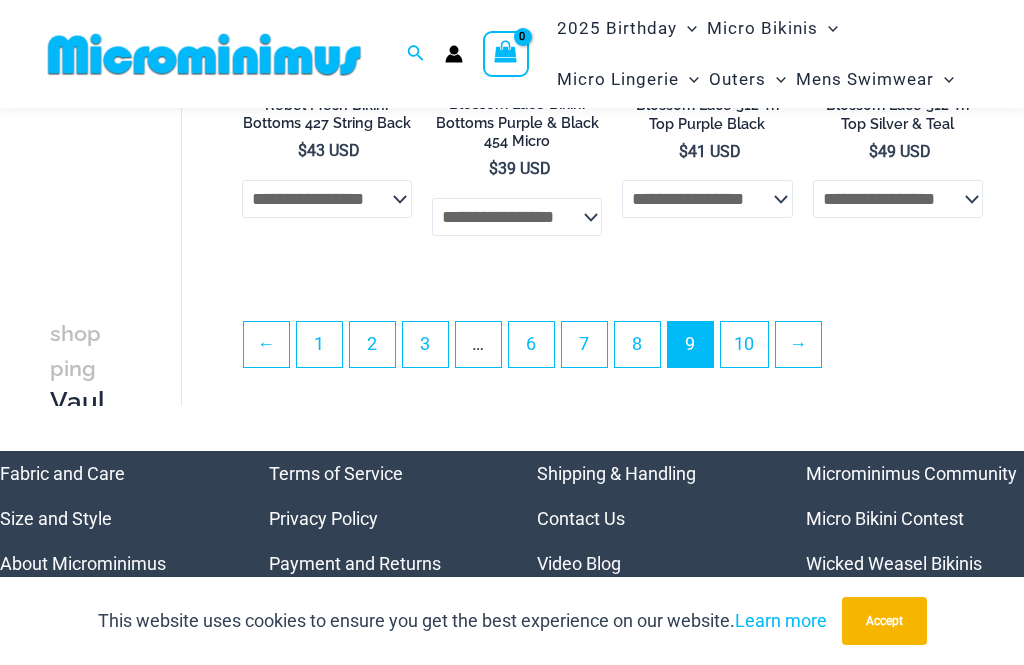 click on "10" at bounding box center [744, 344] 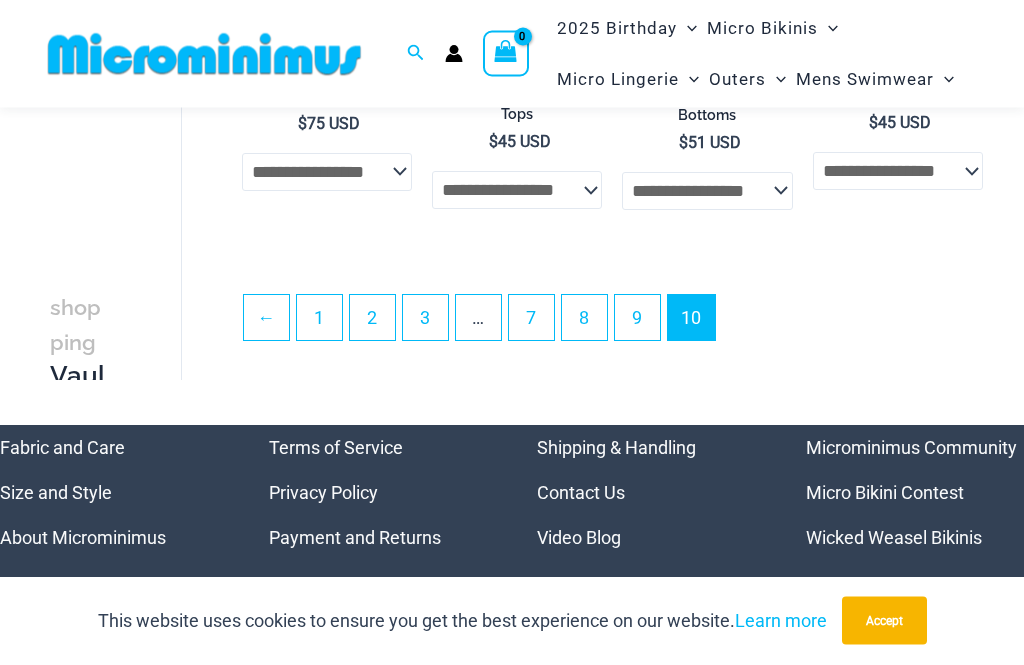 scroll, scrollTop: 1909, scrollLeft: 0, axis: vertical 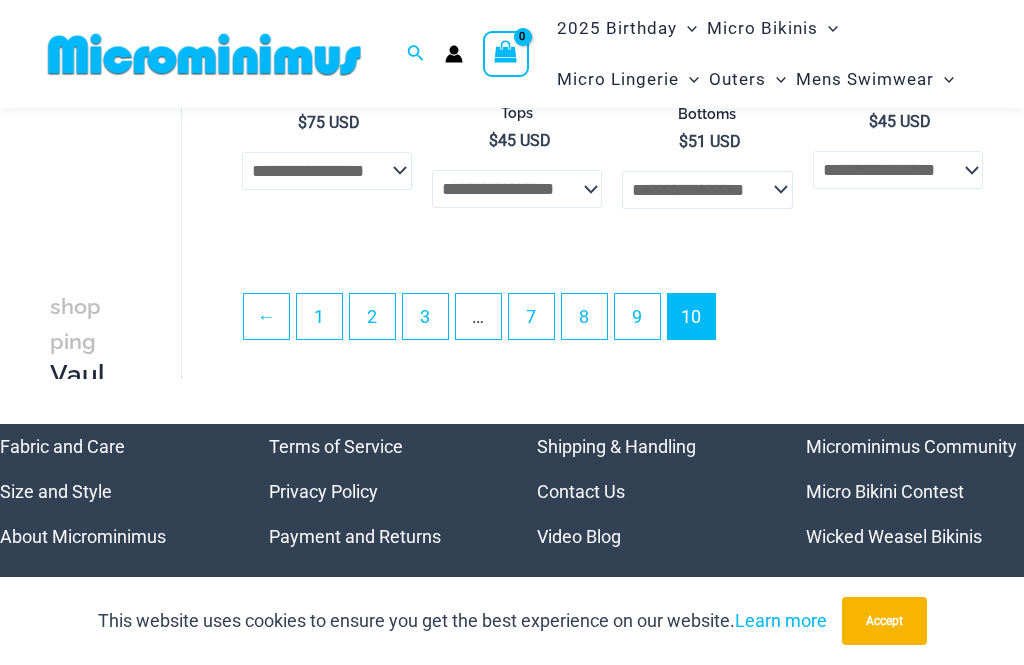 click on "1" at bounding box center [319, 316] 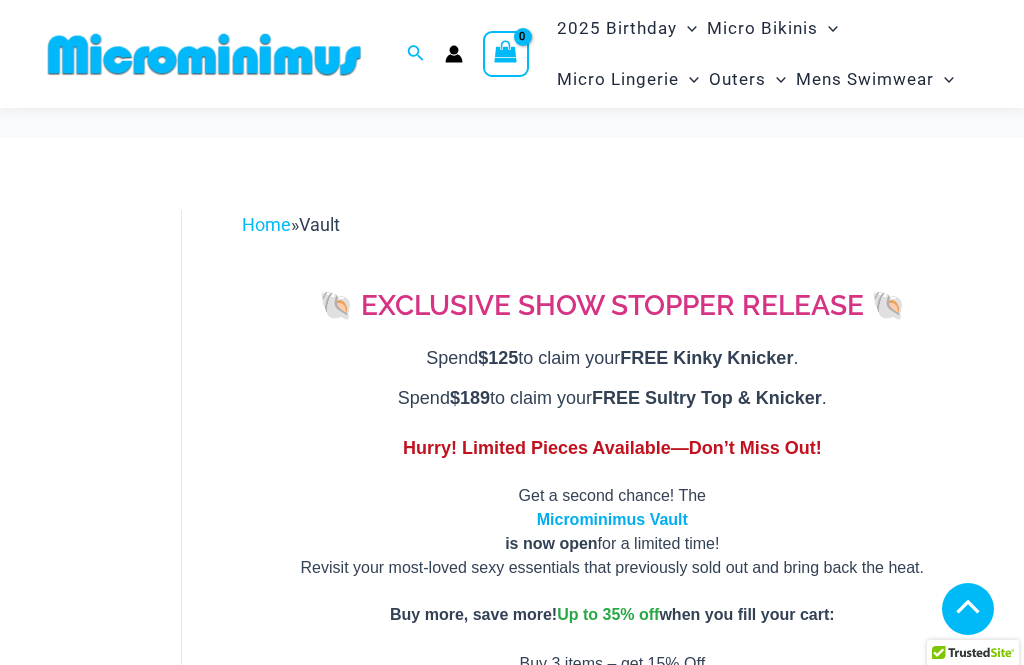scroll, scrollTop: 1059, scrollLeft: 0, axis: vertical 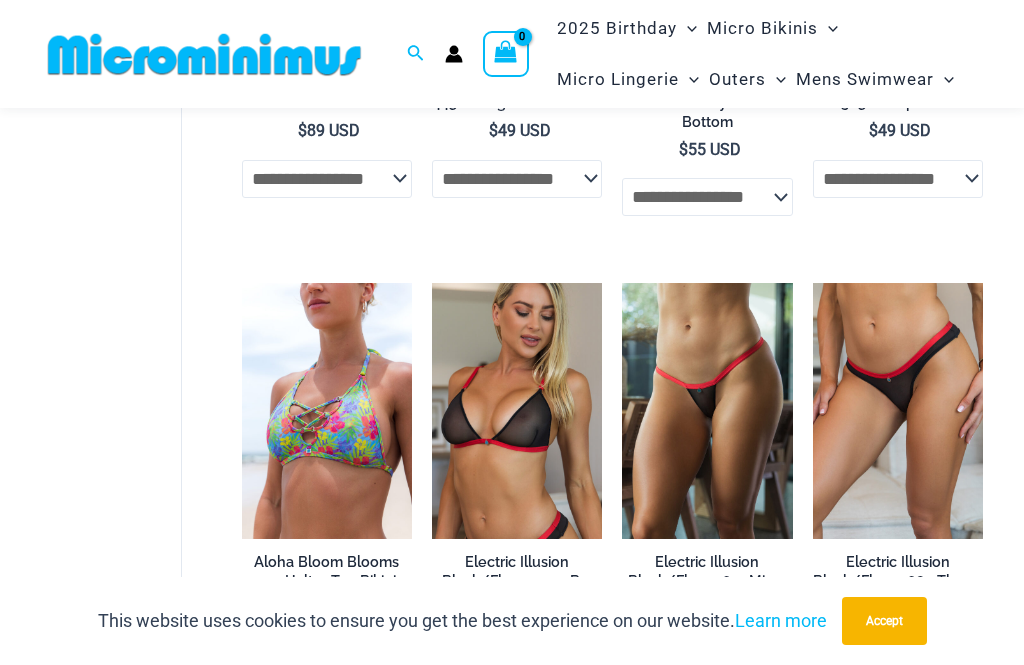 click at bounding box center (432, 283) 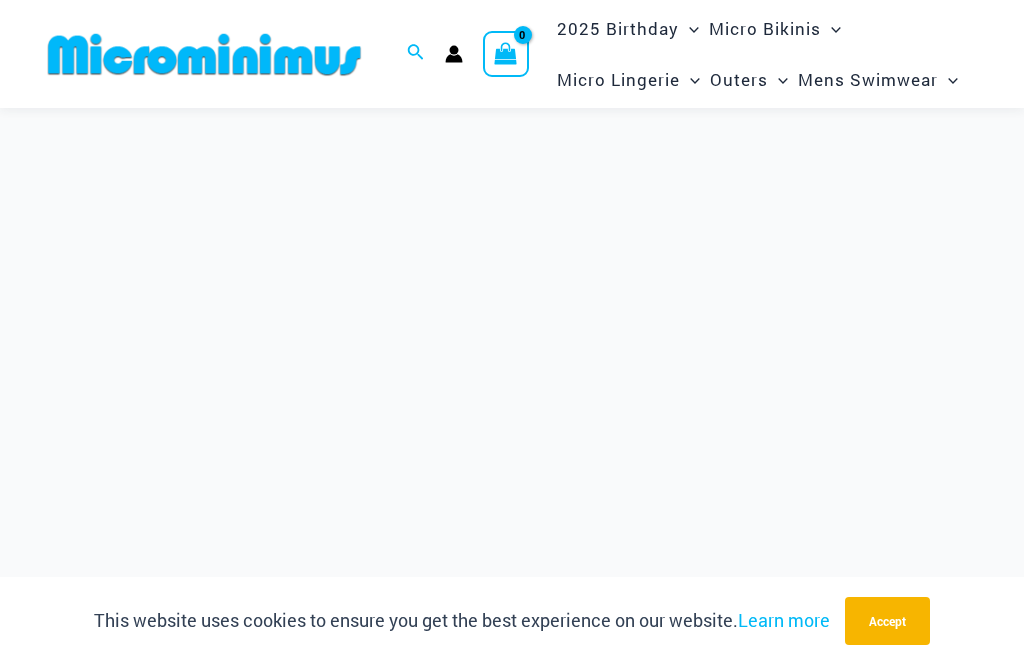 scroll, scrollTop: 1968, scrollLeft: 0, axis: vertical 